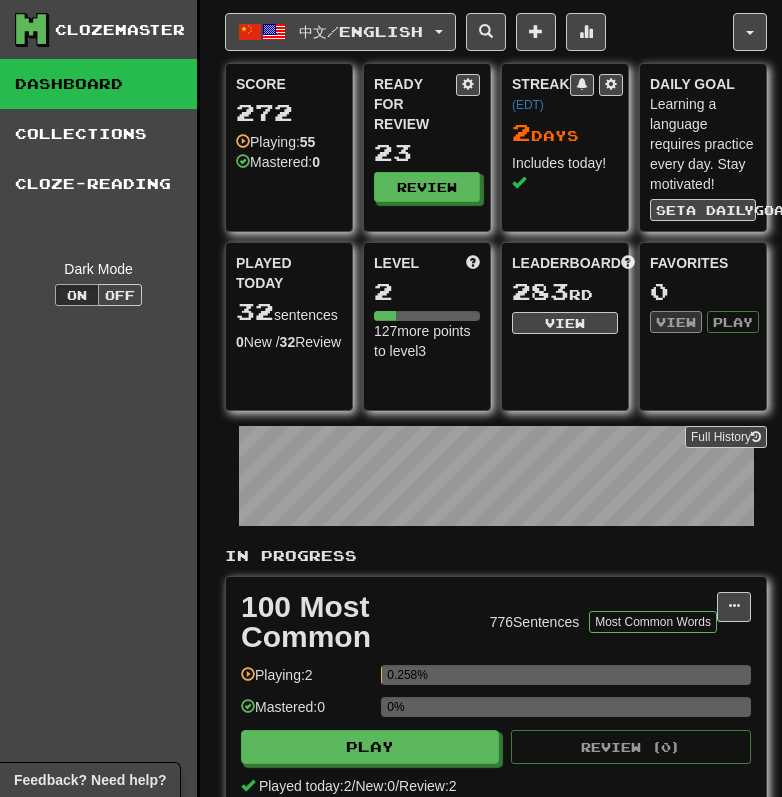 scroll, scrollTop: 0, scrollLeft: 0, axis: both 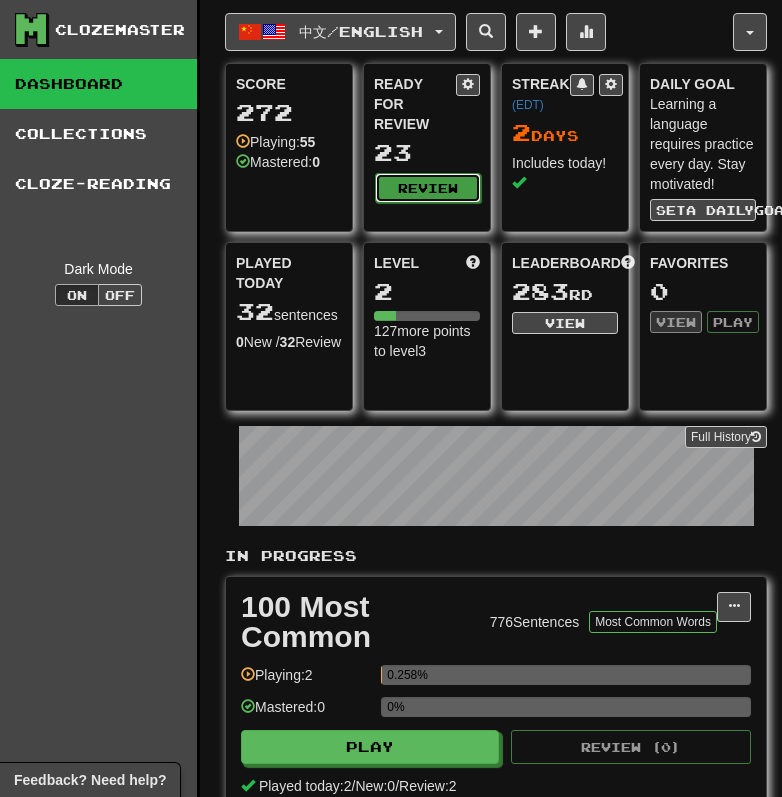 click on "Review" at bounding box center [428, 188] 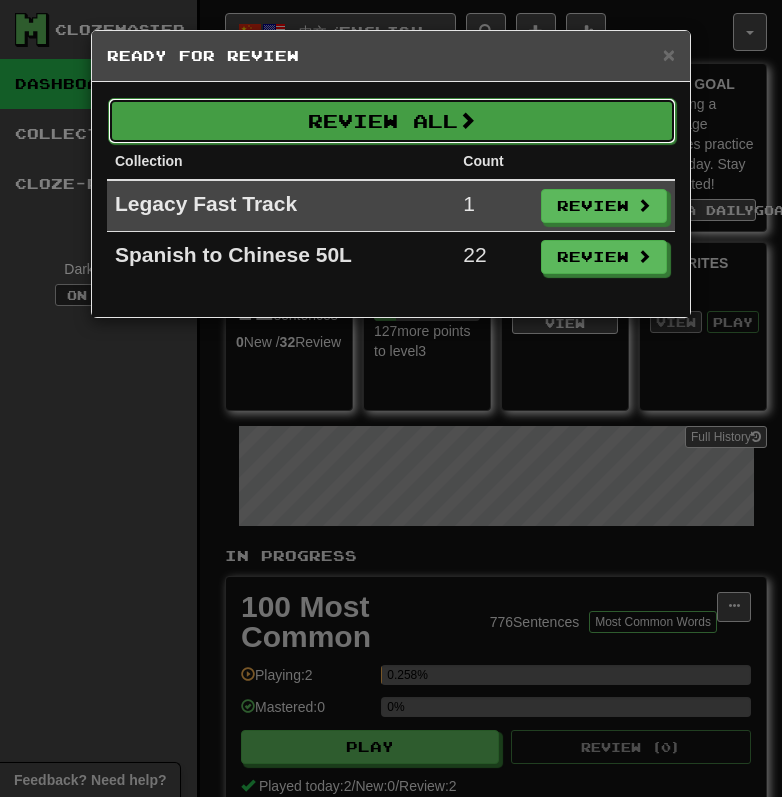 click on "Review All" at bounding box center (392, 121) 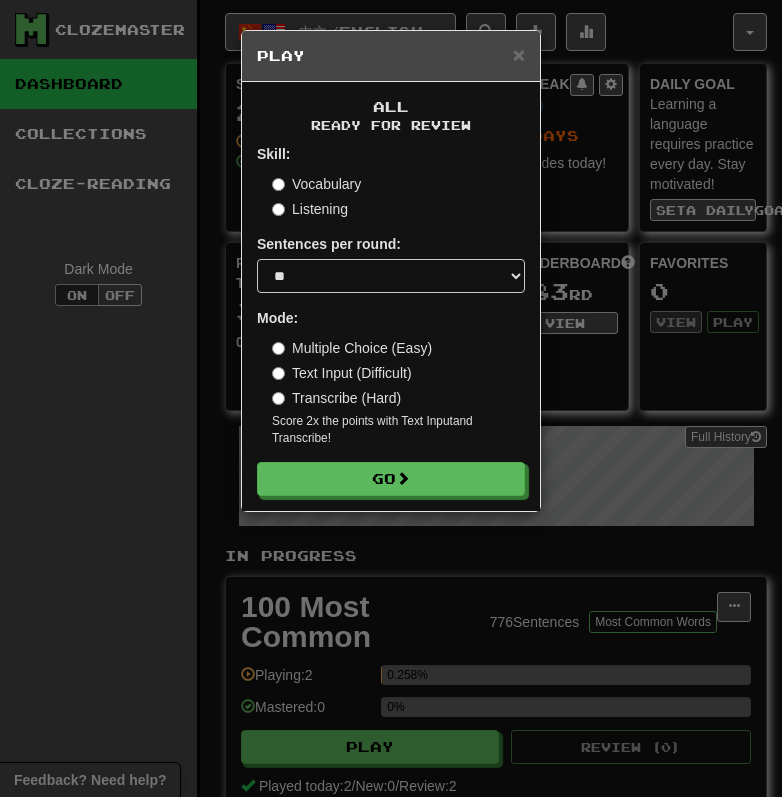 click on "× Play All Ready for Review Skill: Vocabulary Listening Sentences per round: * ** ** ** ** ** *** ******** Mode: Multiple Choice (Easy) Text Input (Difficult) Transcribe (Hard) Score 2x the points with Text Input  and Transcribe ! Go" at bounding box center [391, 398] 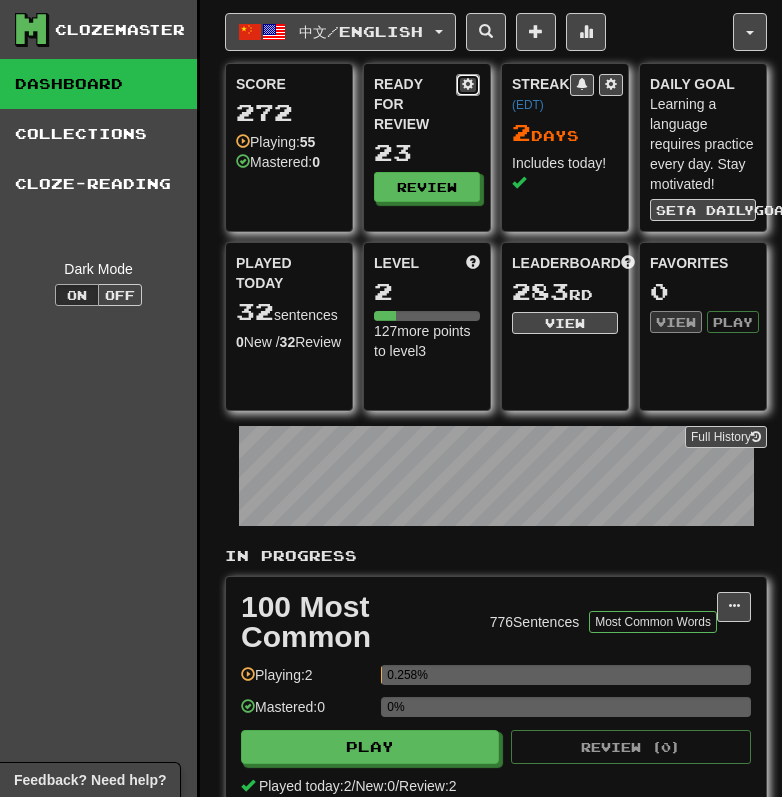 click at bounding box center [468, 84] 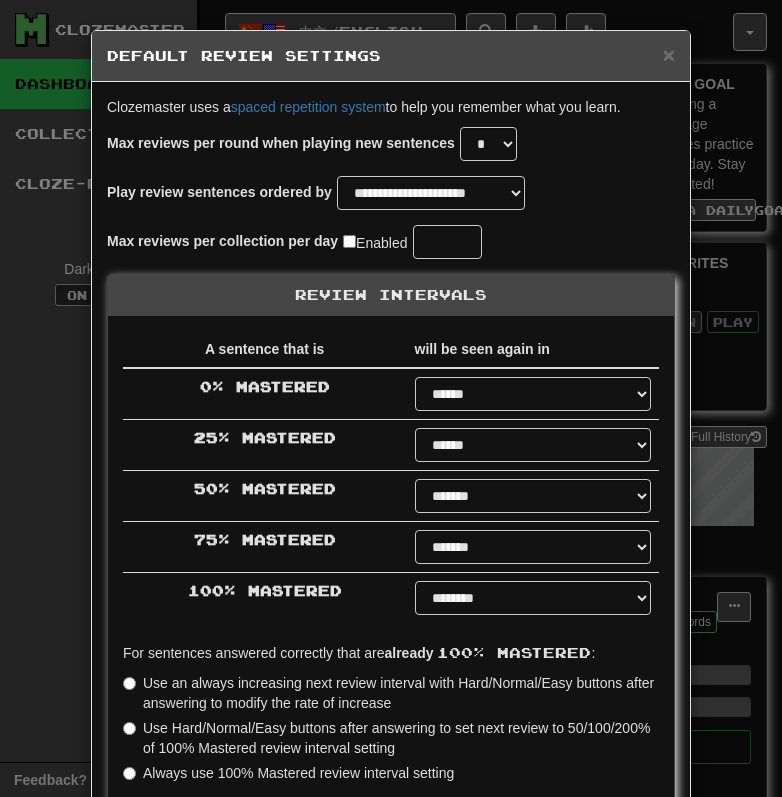 select on "*" 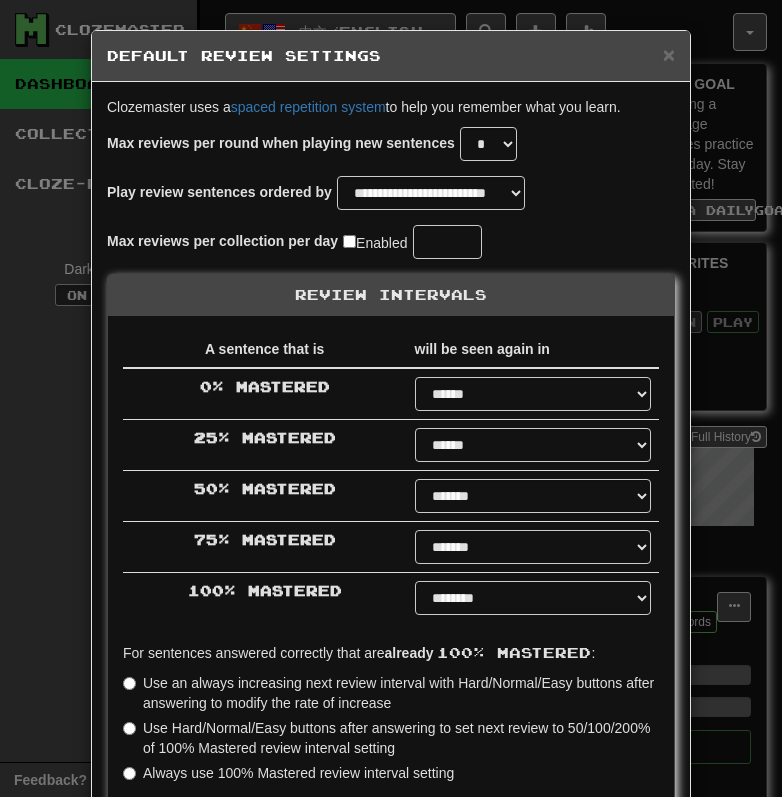 click on "**********" at bounding box center (391, 545) 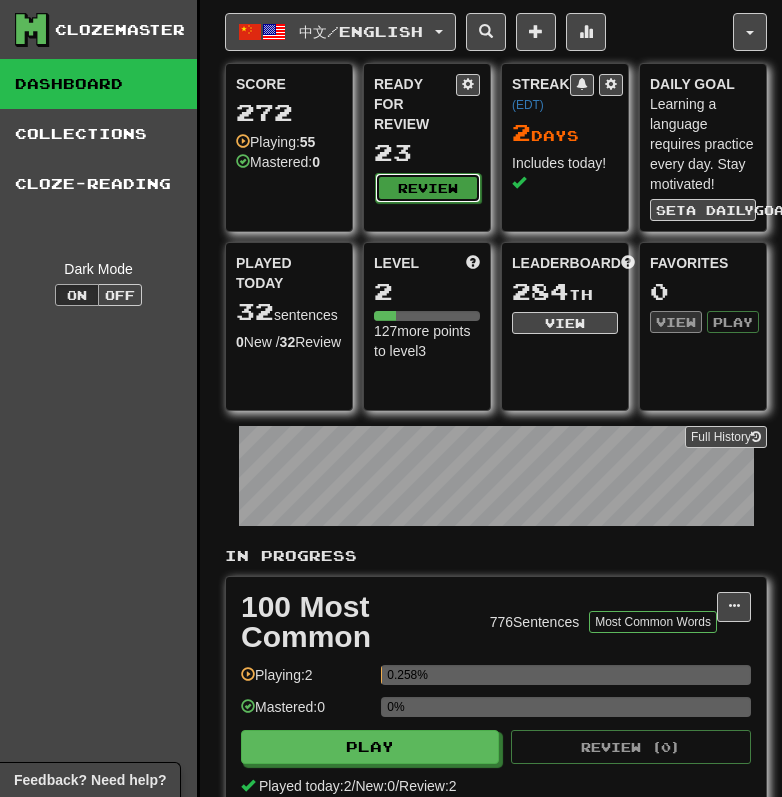 click on "Review" at bounding box center (428, 188) 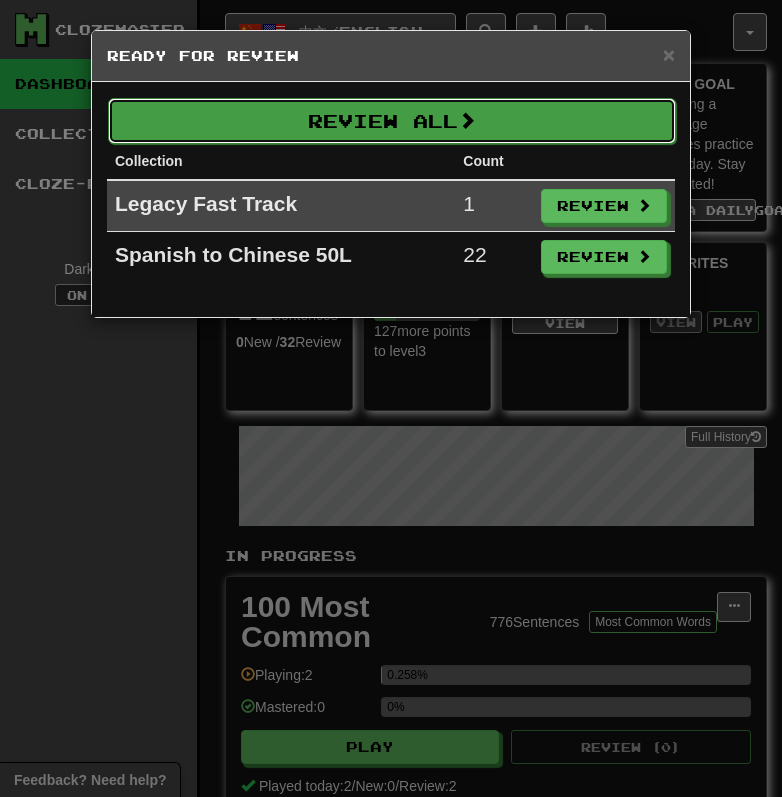click on "Review All" at bounding box center (392, 121) 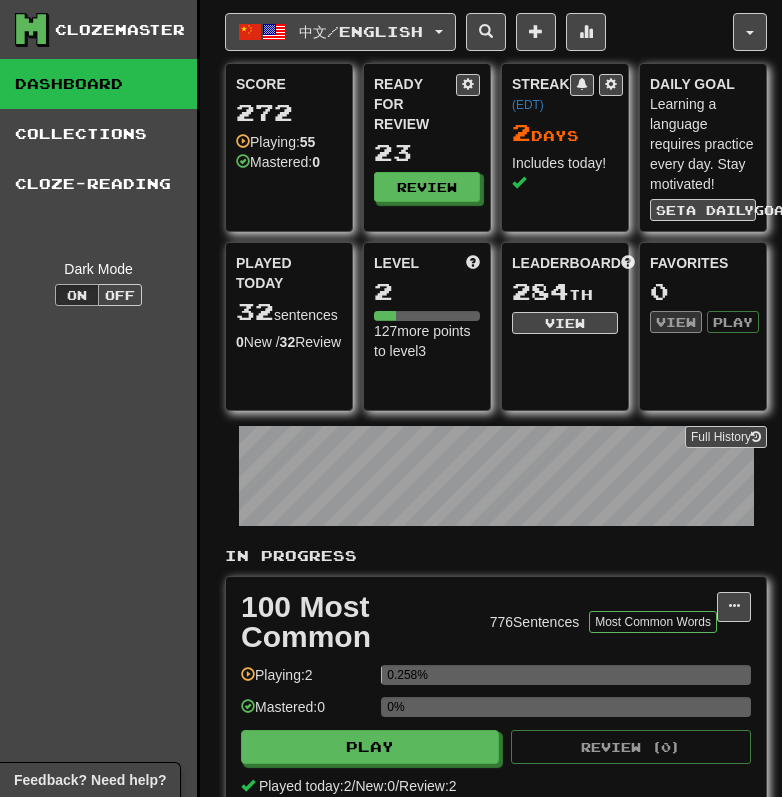 select on "**" 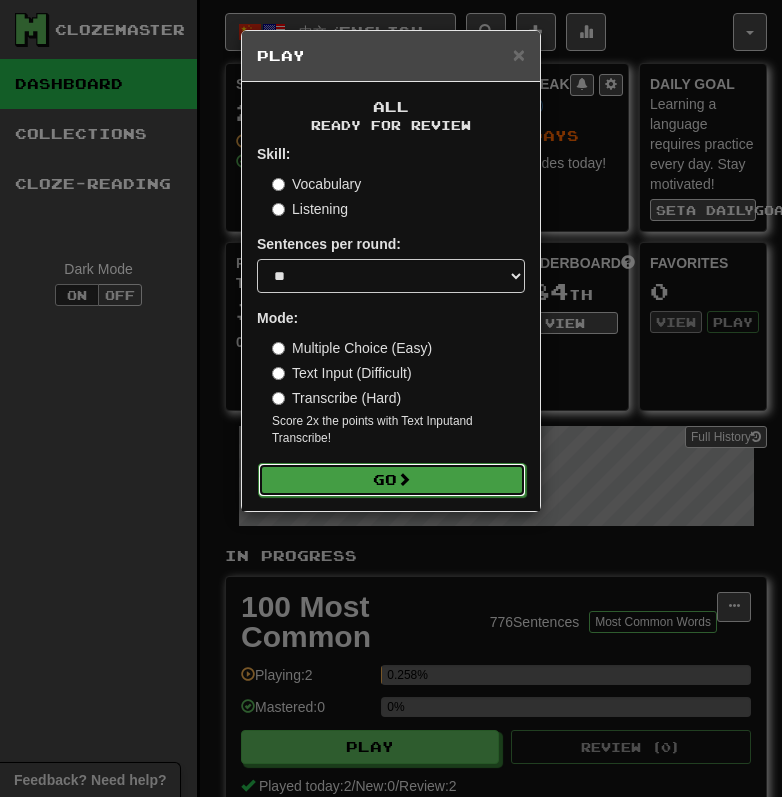 click on "Go" at bounding box center (392, 480) 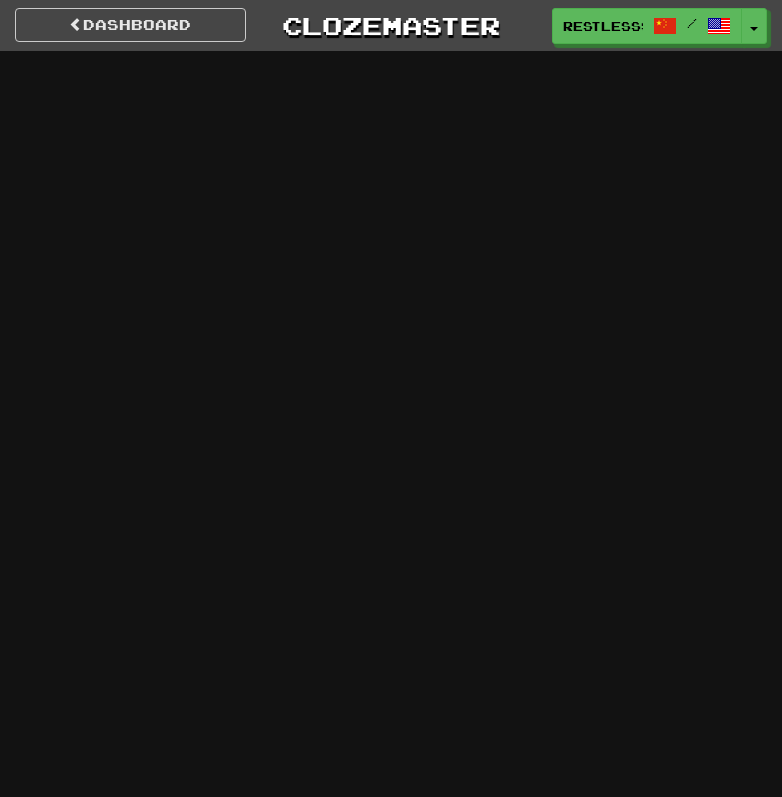 scroll, scrollTop: 0, scrollLeft: 0, axis: both 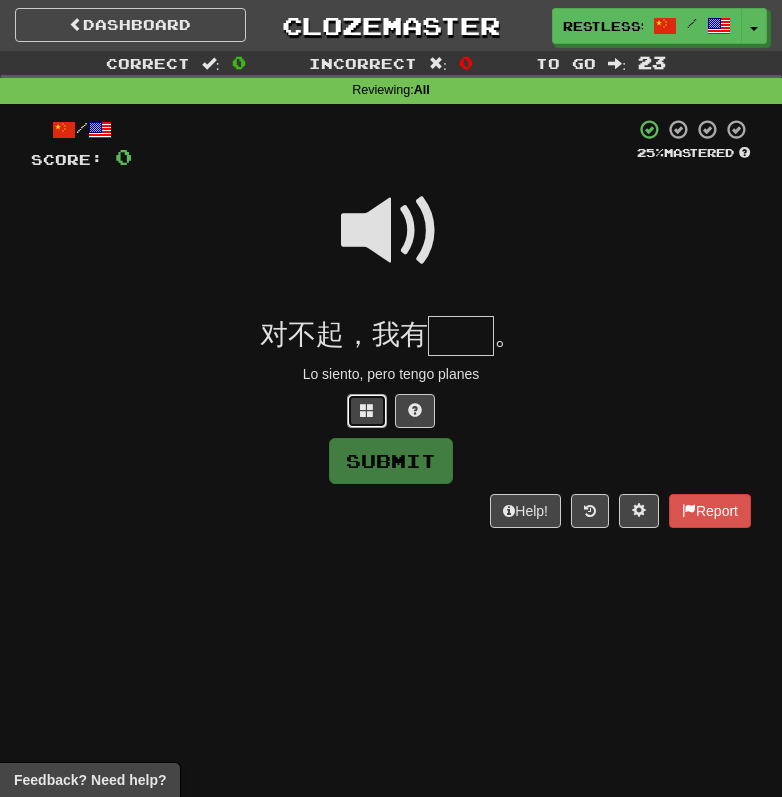 click at bounding box center (367, 411) 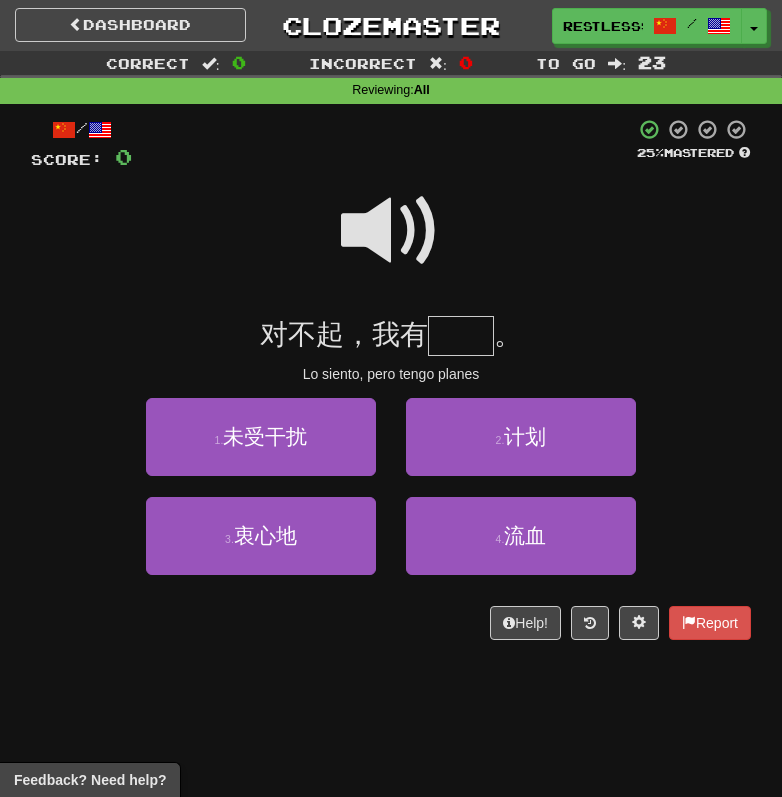 click at bounding box center [391, 231] 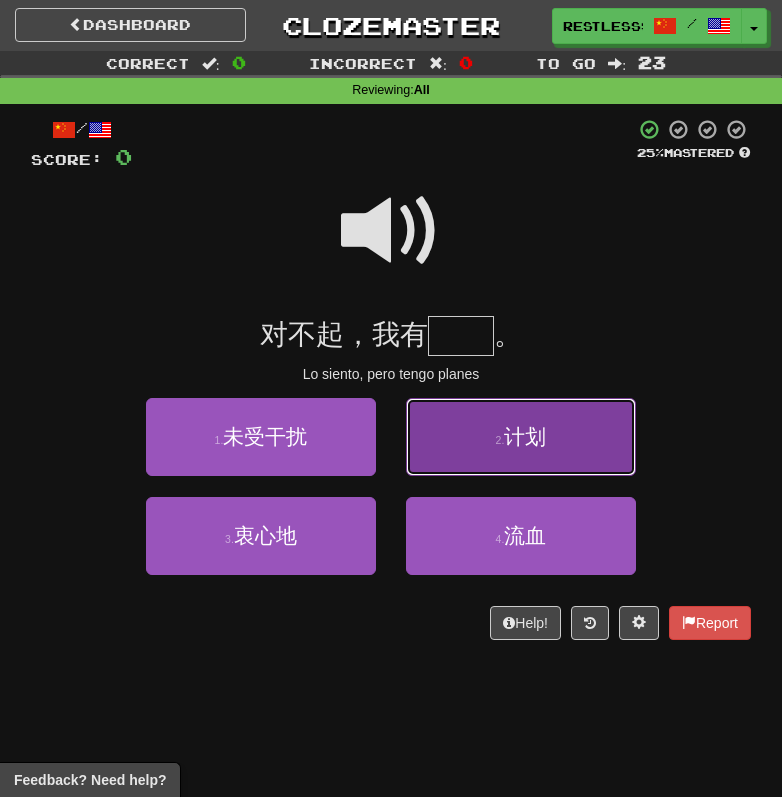 click on "2 .  计划" at bounding box center (521, 437) 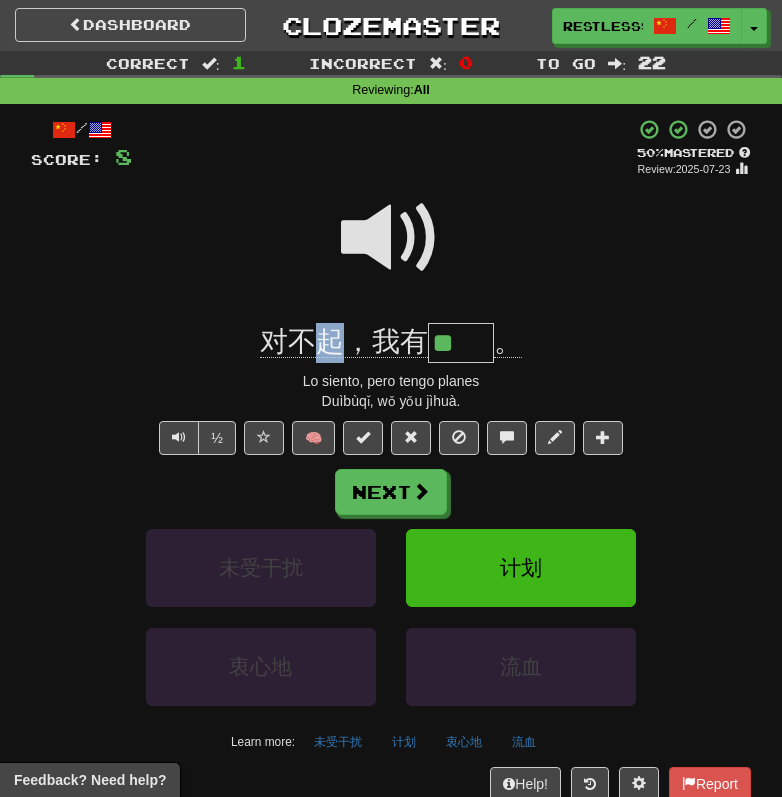 drag, startPoint x: 316, startPoint y: 349, endPoint x: 335, endPoint y: 349, distance: 19 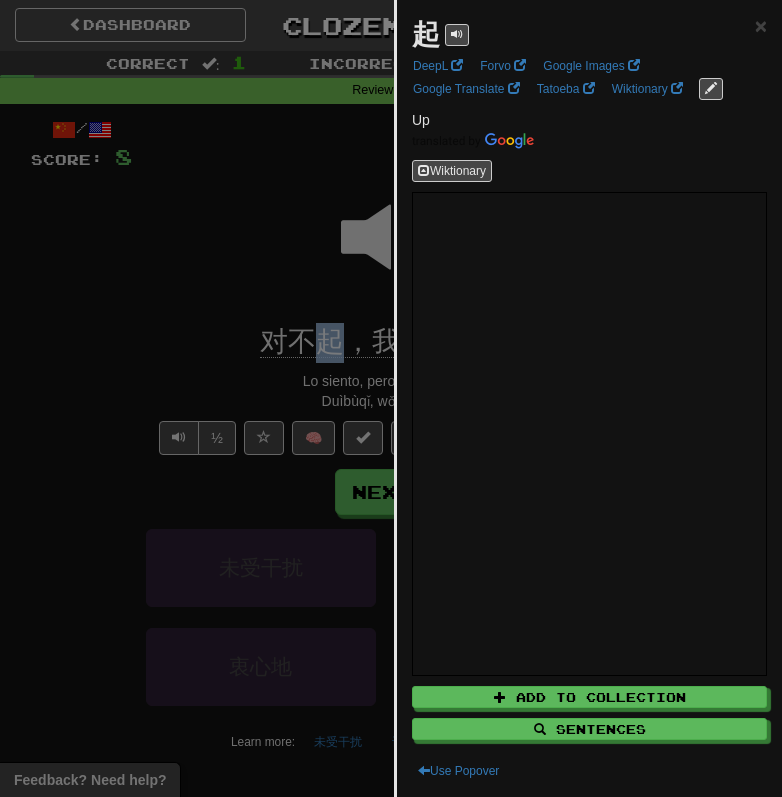 copy on "起" 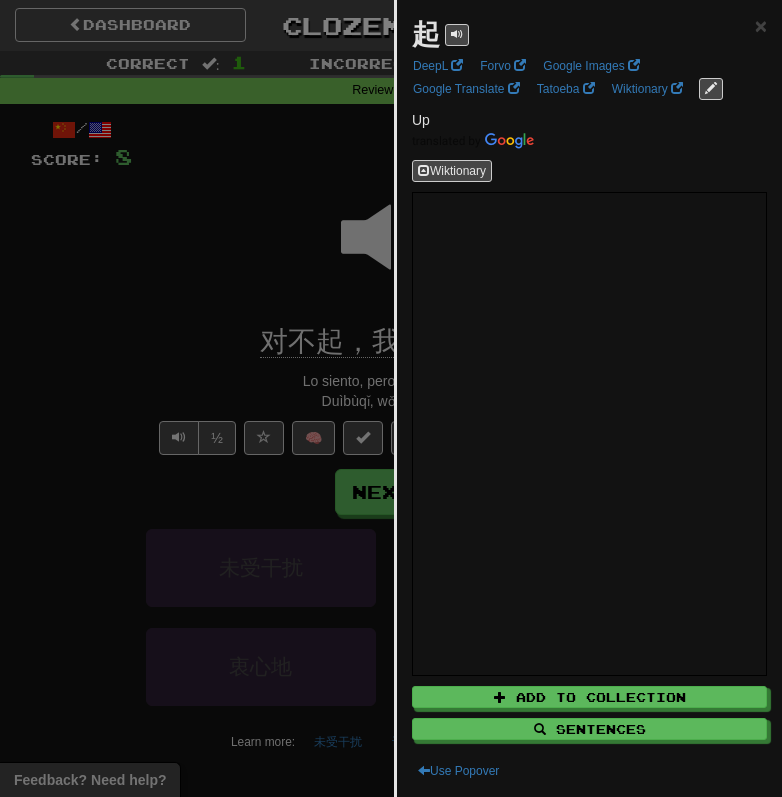 click at bounding box center (391, 398) 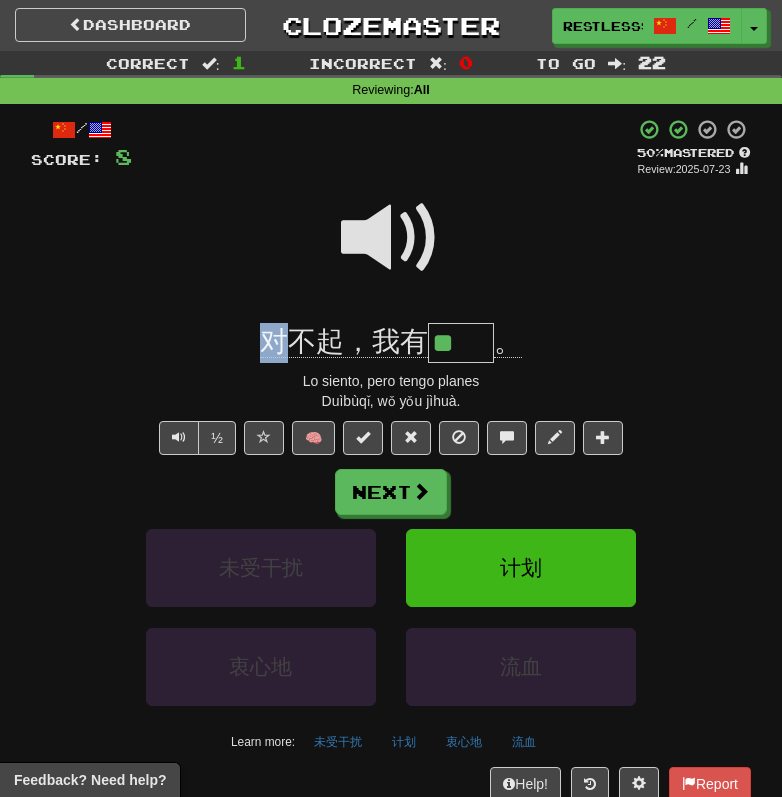 drag, startPoint x: 264, startPoint y: 342, endPoint x: 283, endPoint y: 342, distance: 19 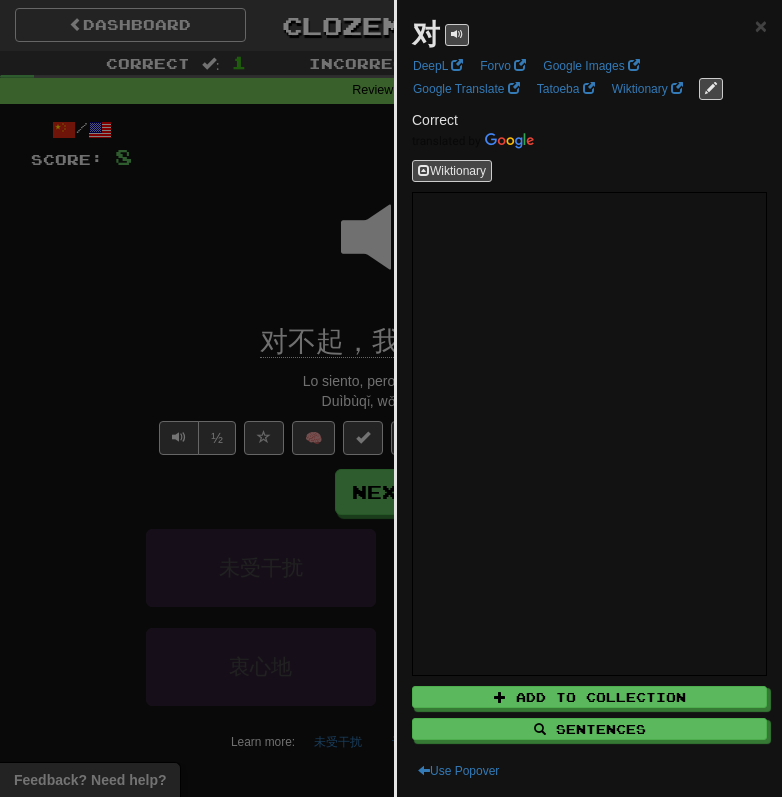 click at bounding box center [391, 398] 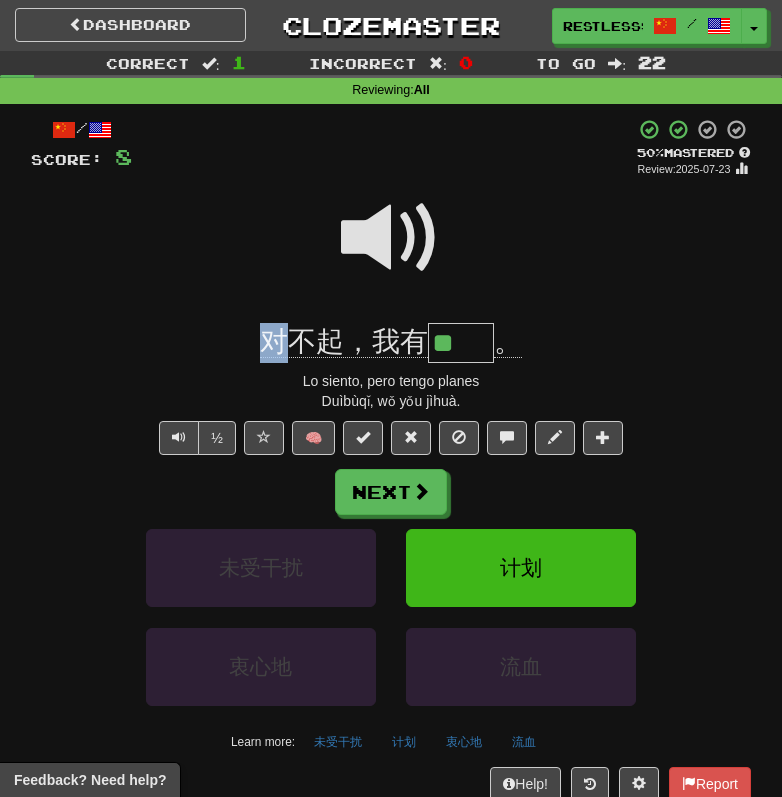 drag, startPoint x: 263, startPoint y: 344, endPoint x: 278, endPoint y: 344, distance: 15 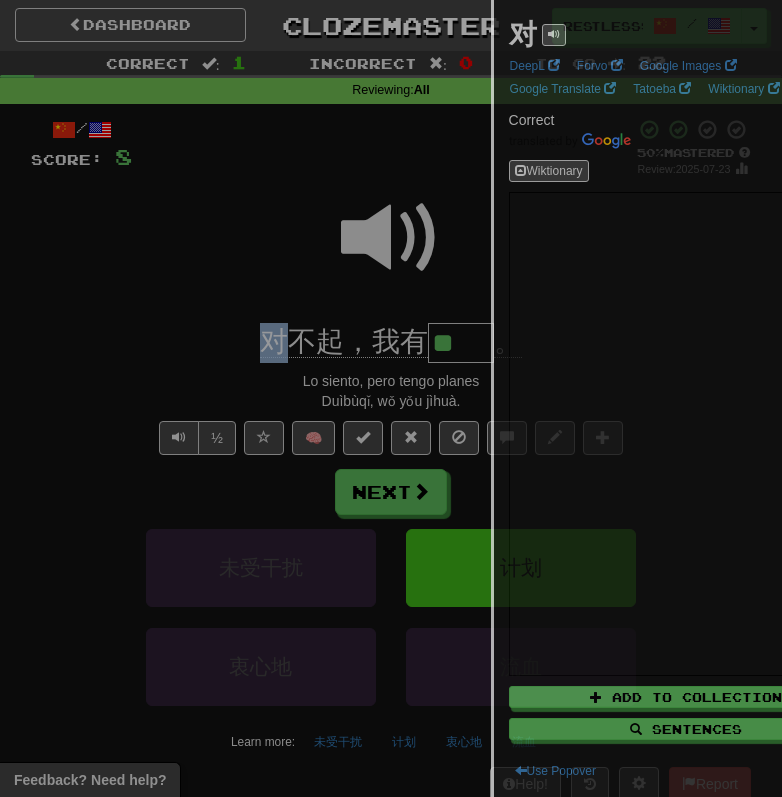 scroll, scrollTop: 777, scrollLeft: 0, axis: vertical 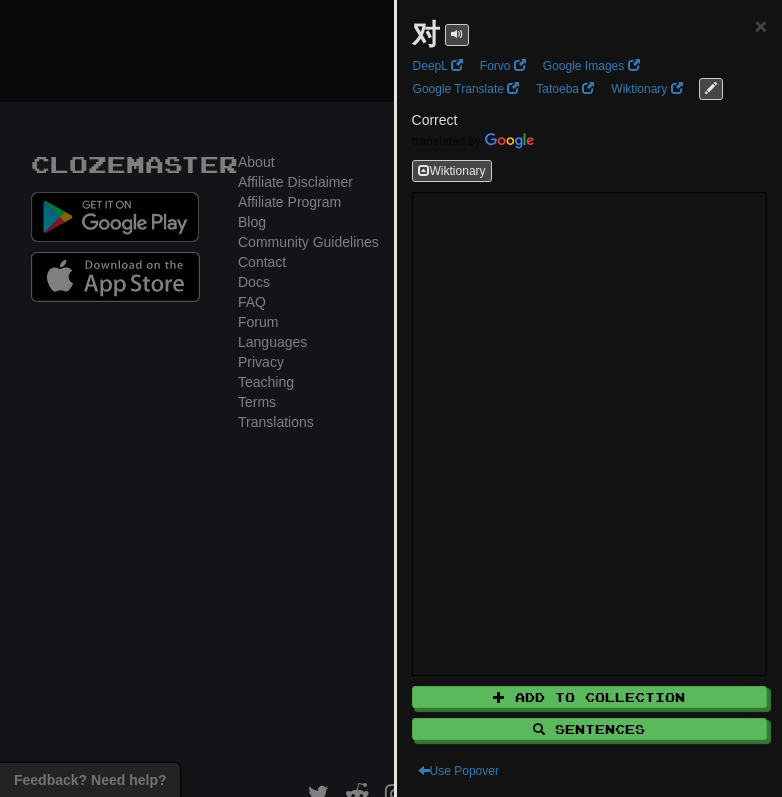 copy on "对" 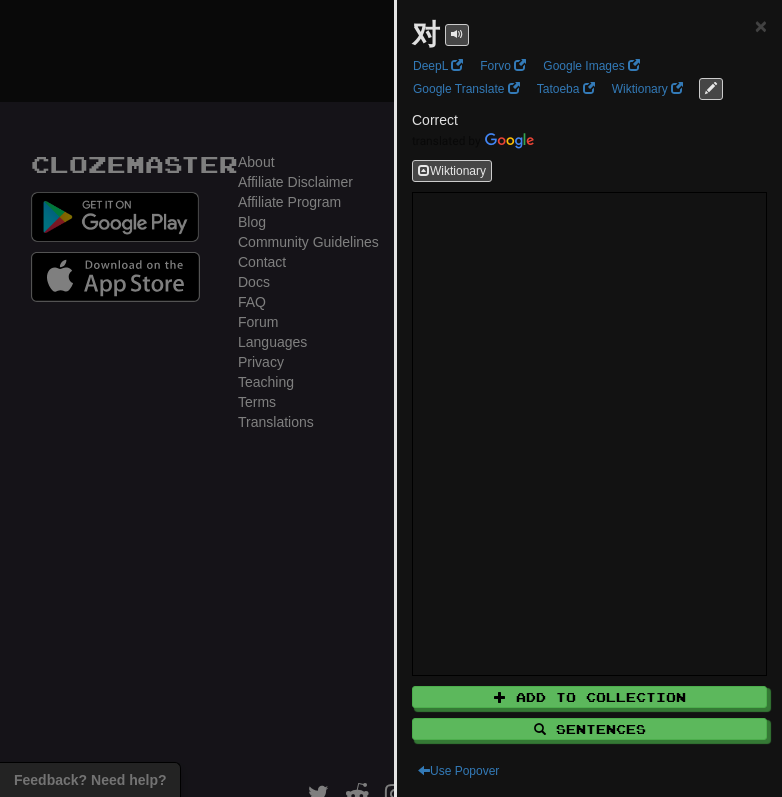 click at bounding box center (391, 398) 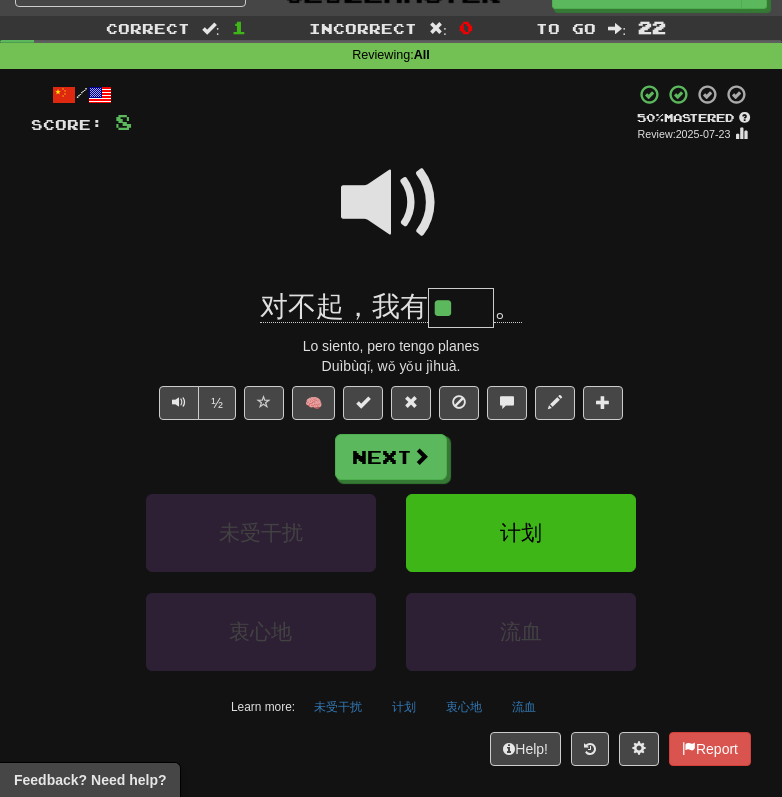 scroll, scrollTop: 0, scrollLeft: 0, axis: both 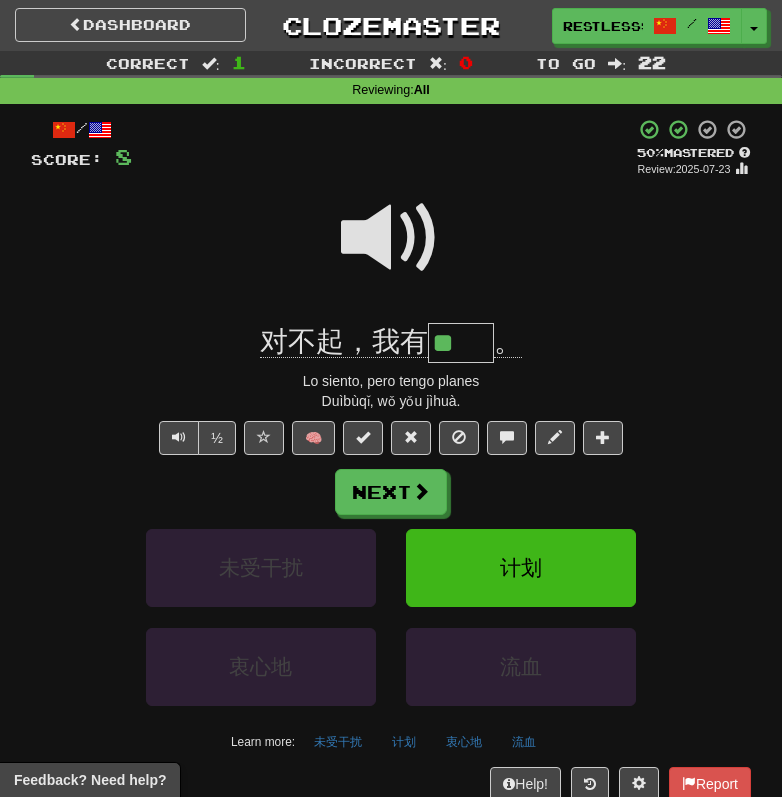drag, startPoint x: 431, startPoint y: 355, endPoint x: 493, endPoint y: 346, distance: 62.649822 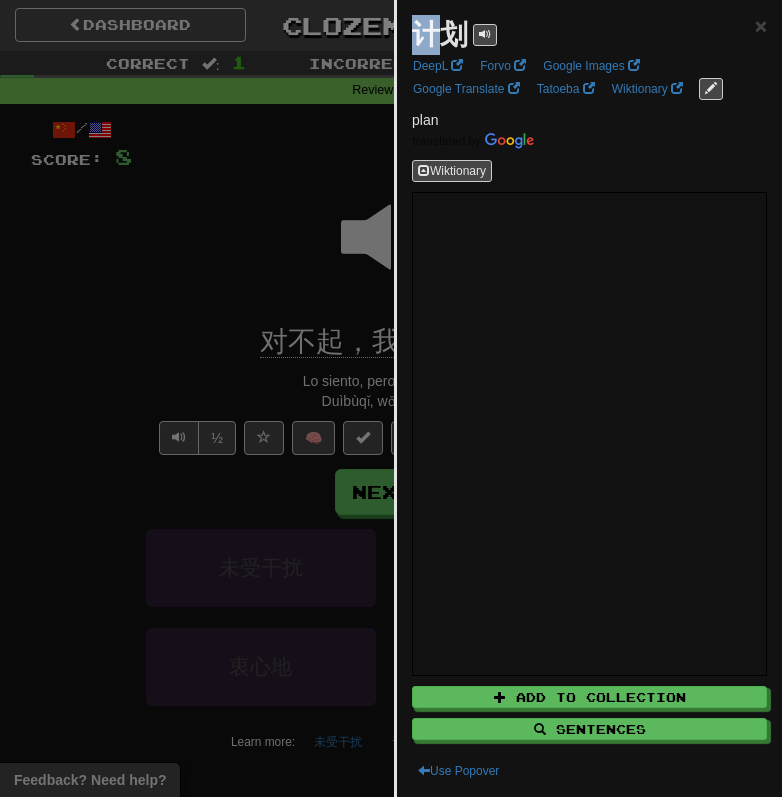 drag, startPoint x: 418, startPoint y: 39, endPoint x: 432, endPoint y: 39, distance: 14 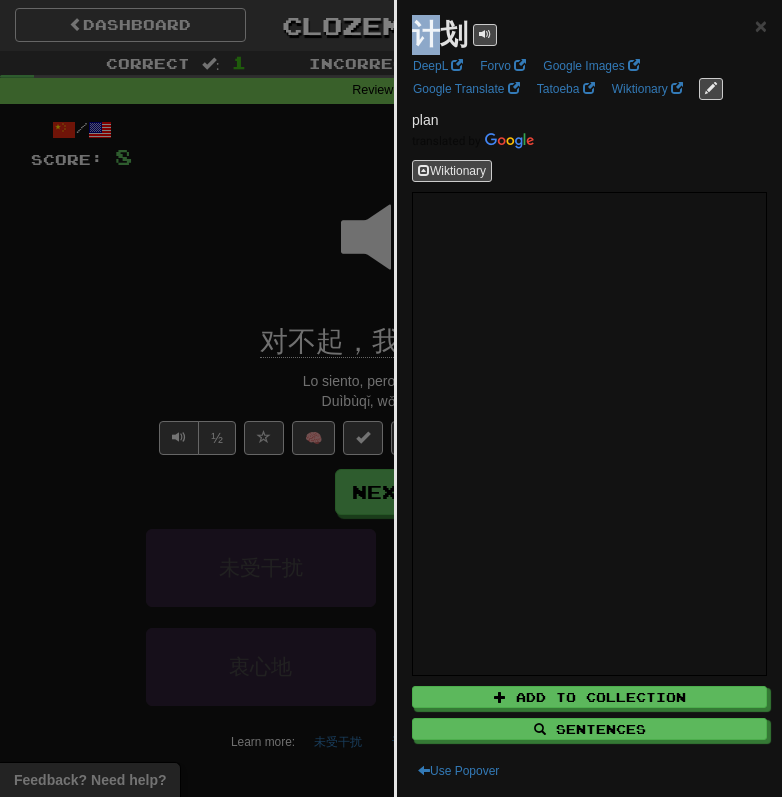click on "计划" at bounding box center [440, 34] 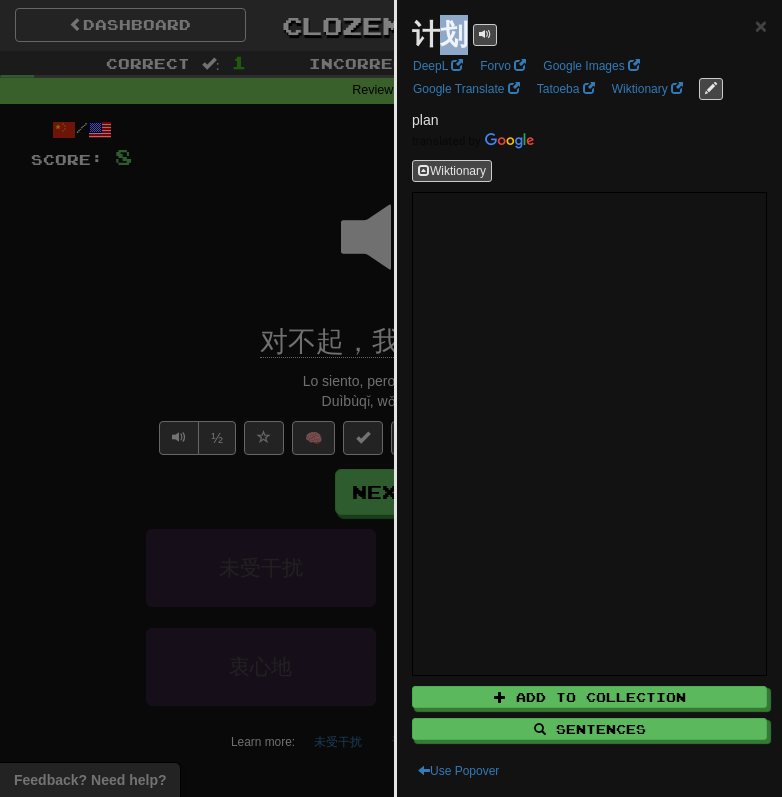 drag, startPoint x: 443, startPoint y: 40, endPoint x: 463, endPoint y: 40, distance: 20 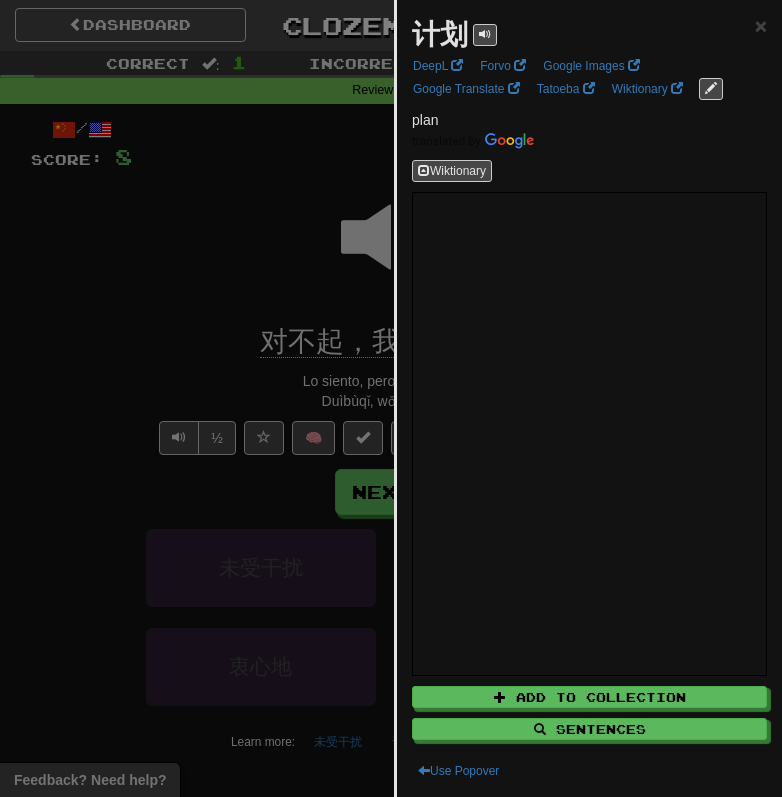 click at bounding box center [391, 398] 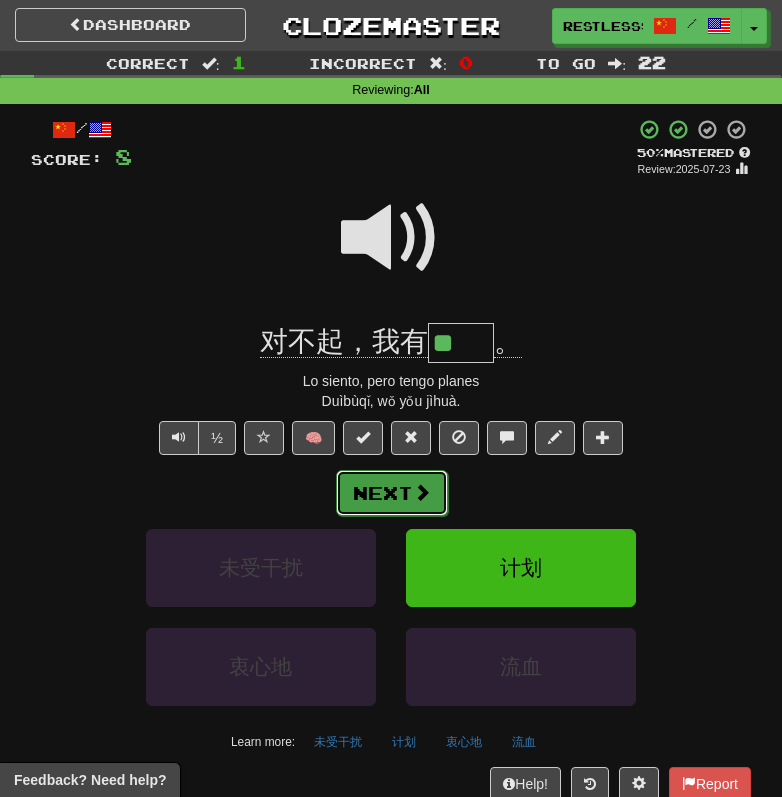 click at bounding box center [422, 492] 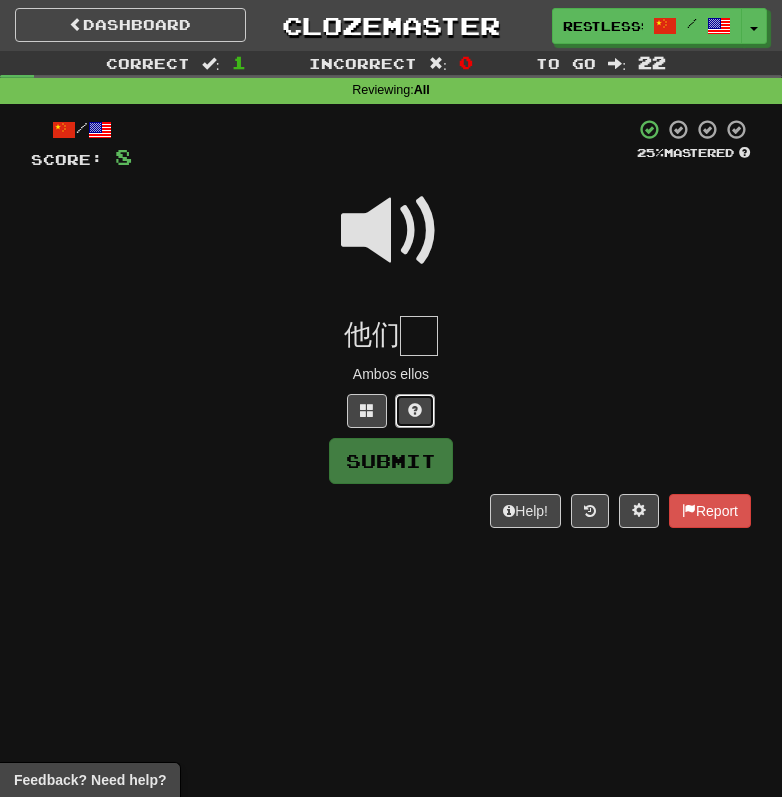 click at bounding box center (415, 411) 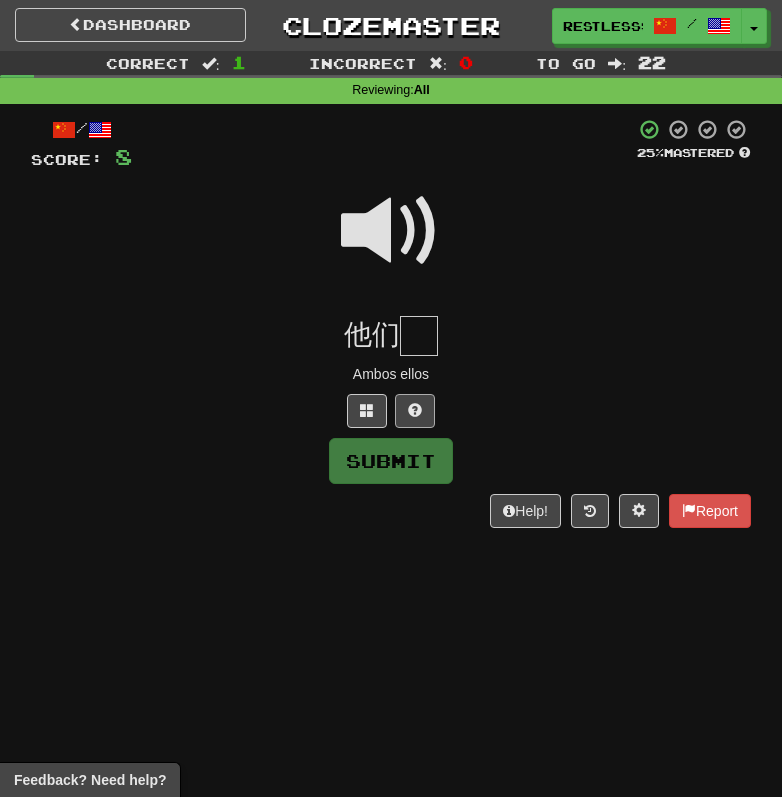 type on "*" 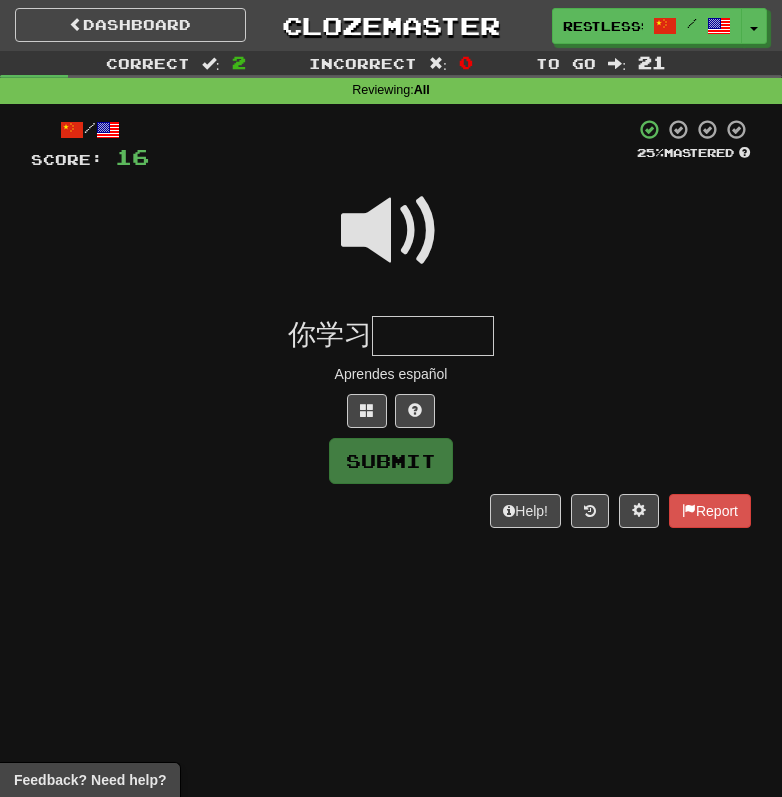 click at bounding box center (391, 231) 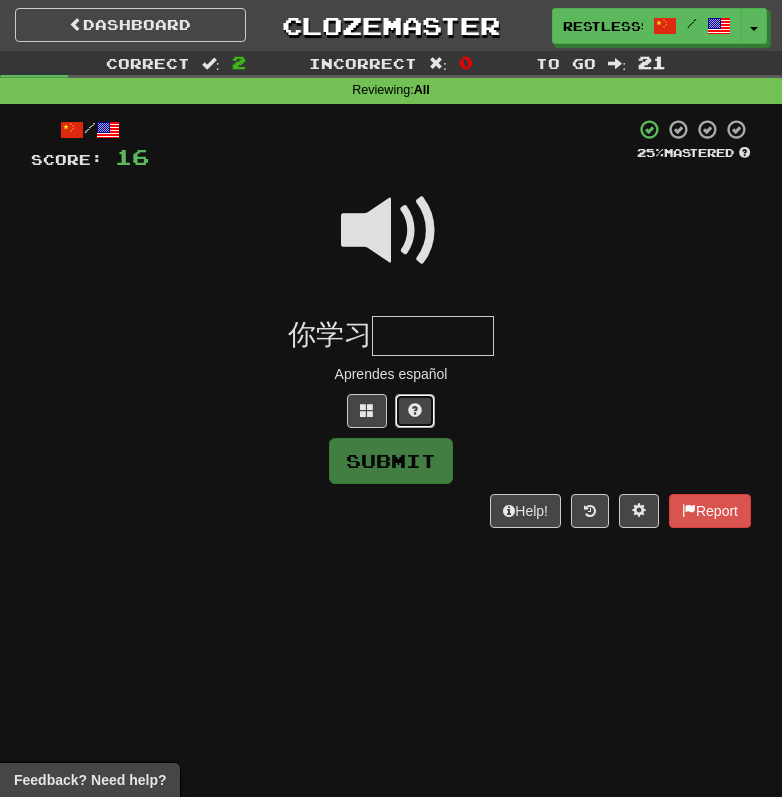 click at bounding box center (415, 411) 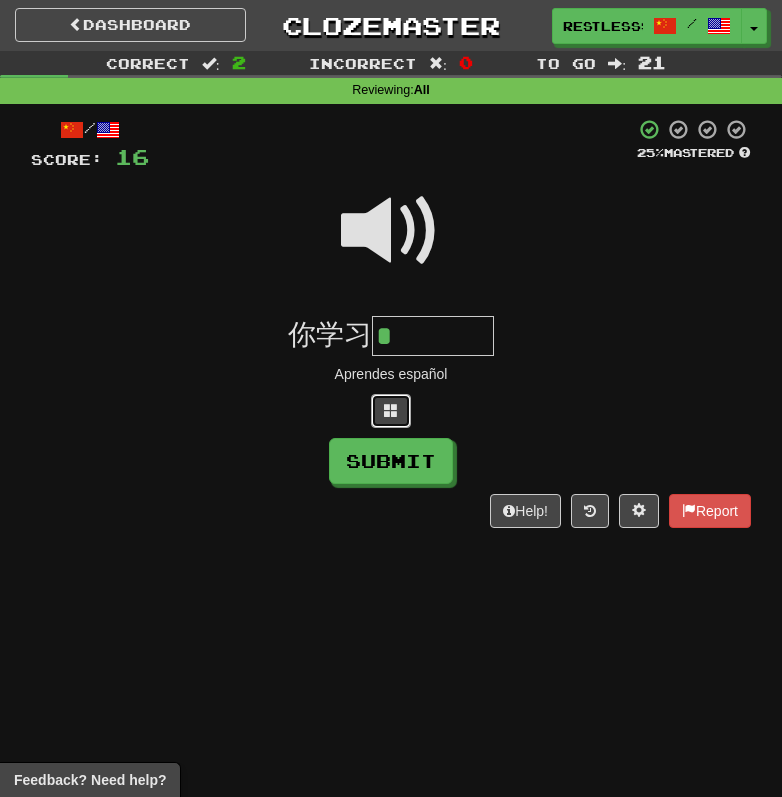 click at bounding box center [391, 410] 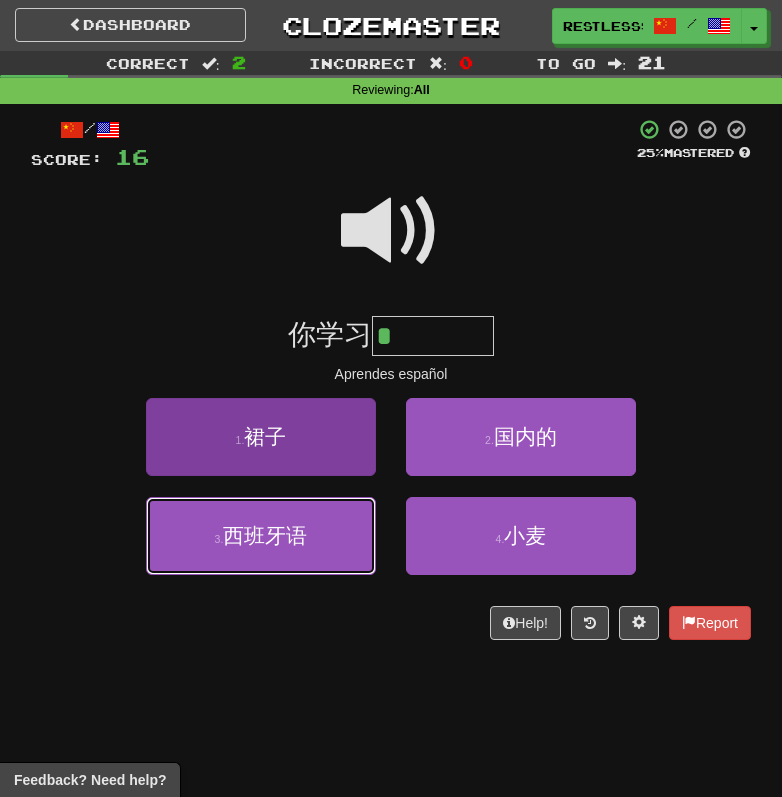 click on "3 .  西班牙语" at bounding box center [261, 536] 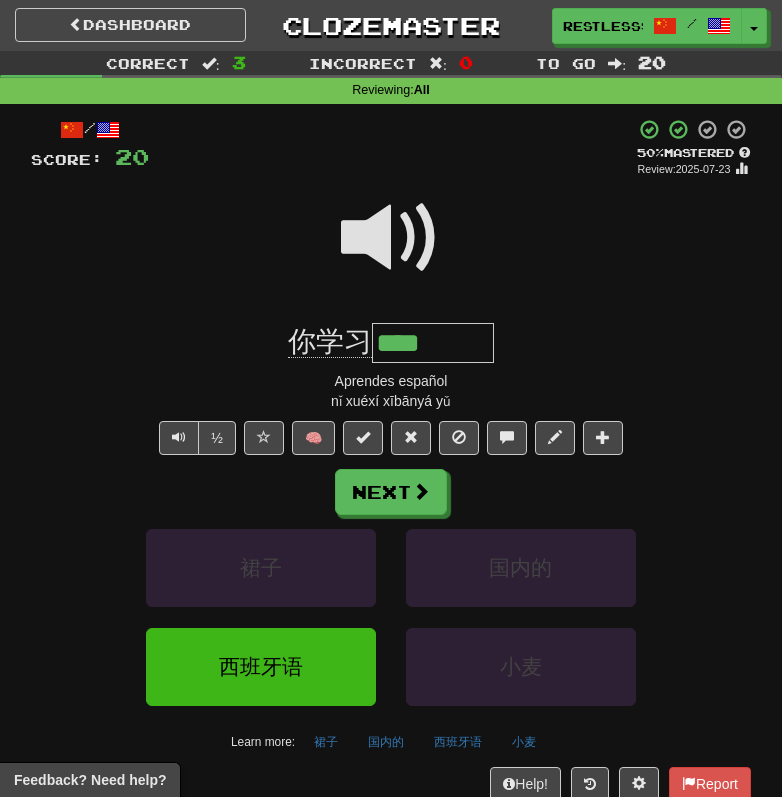 drag, startPoint x: 382, startPoint y: 348, endPoint x: 458, endPoint y: 348, distance: 76 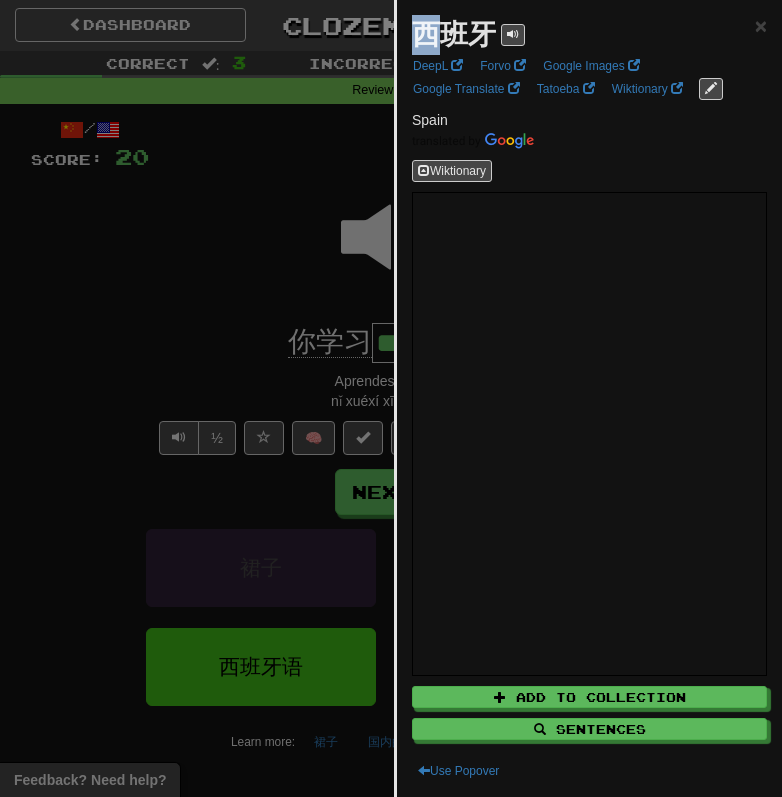 drag, startPoint x: 417, startPoint y: 32, endPoint x: 436, endPoint y: 32, distance: 19 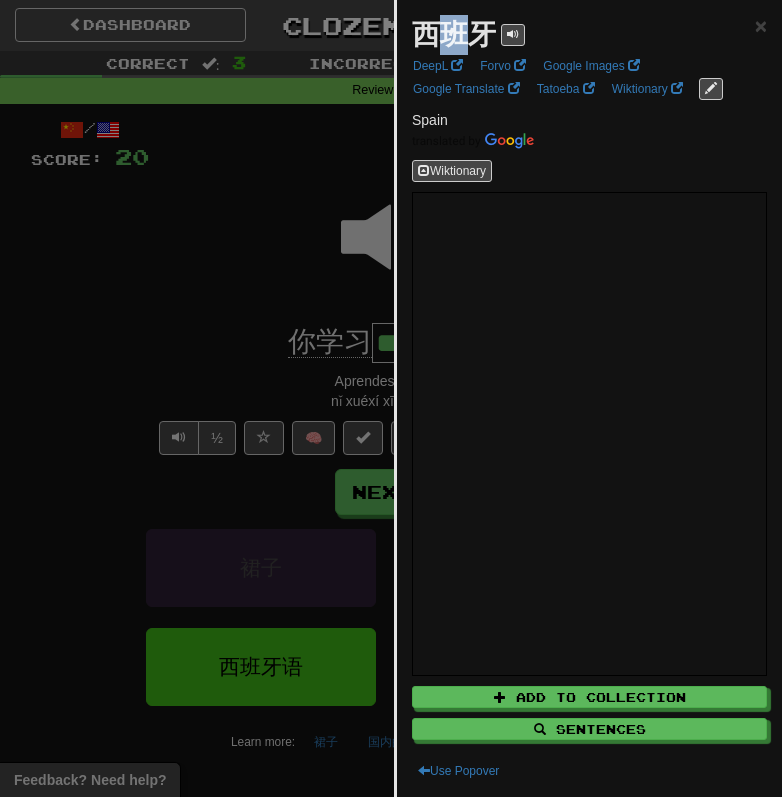 drag, startPoint x: 443, startPoint y: 35, endPoint x: 472, endPoint y: 35, distance: 29 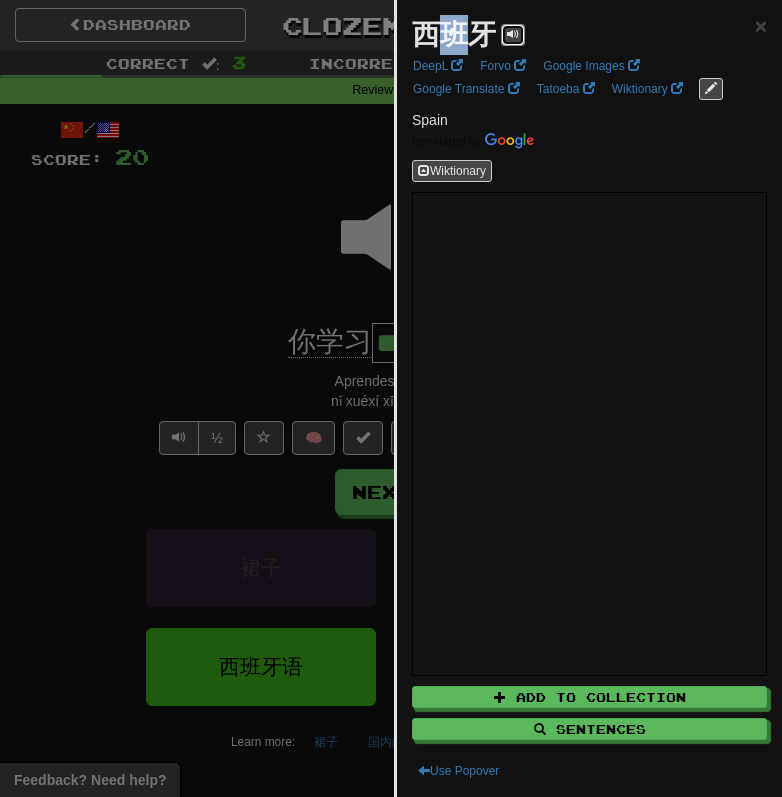click at bounding box center [513, 35] 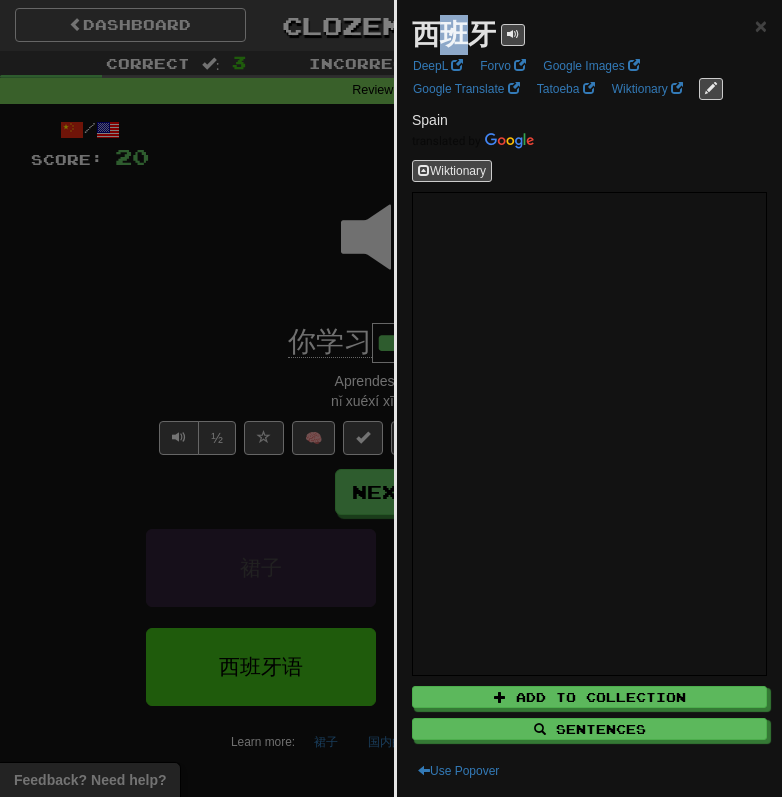 click on "西班牙" at bounding box center [454, 34] 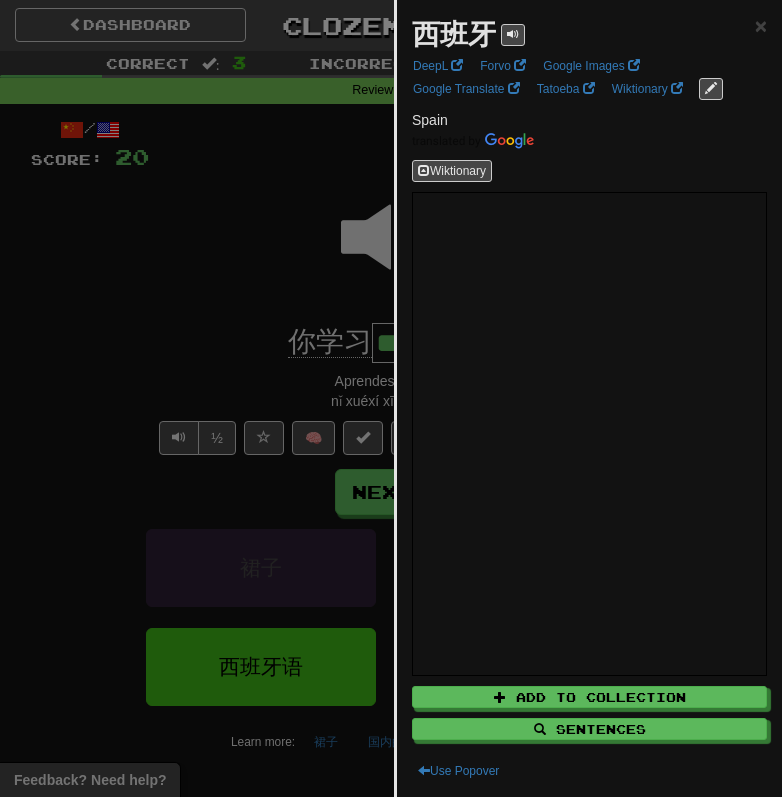 click on "西班牙 × DeepL   Forvo   Google Images   Google Translate   Tatoeba   Wiktionary   Spain  Wiktionary   Add to Collection   Sentences  Use Popover" at bounding box center (589, 398) 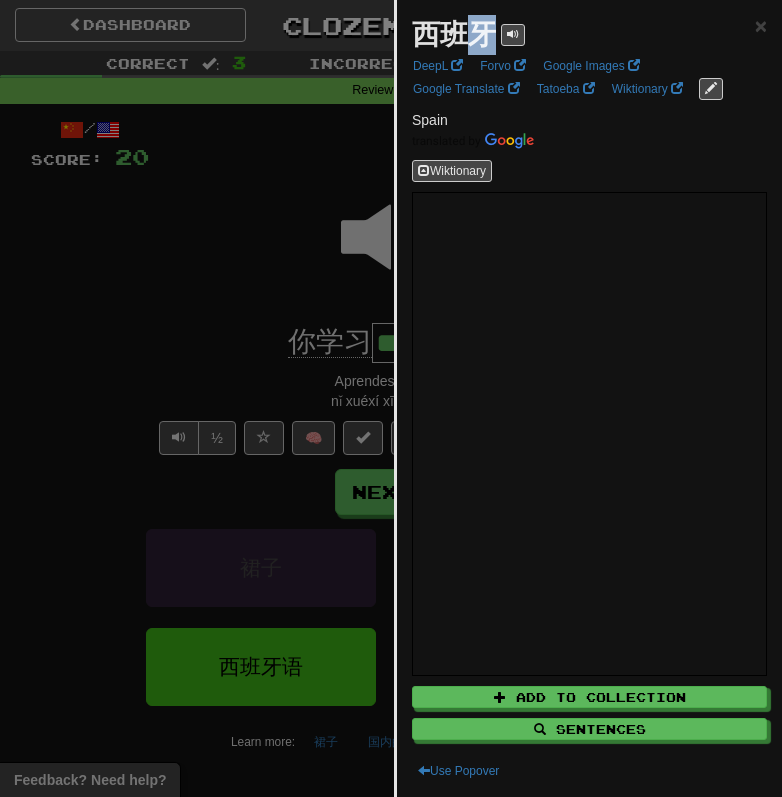 drag, startPoint x: 475, startPoint y: 28, endPoint x: 493, endPoint y: 28, distance: 18 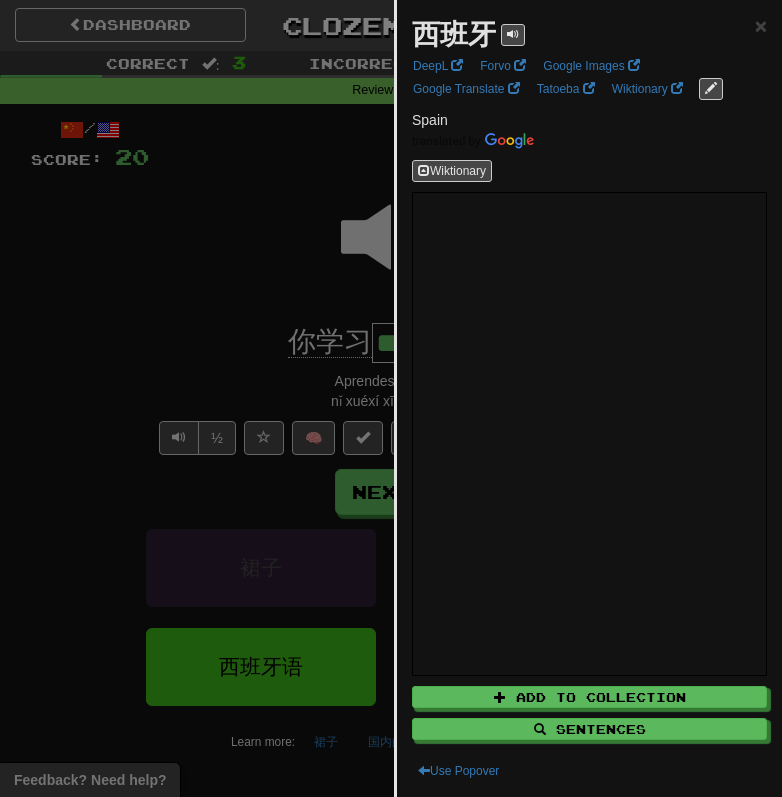click at bounding box center (391, 398) 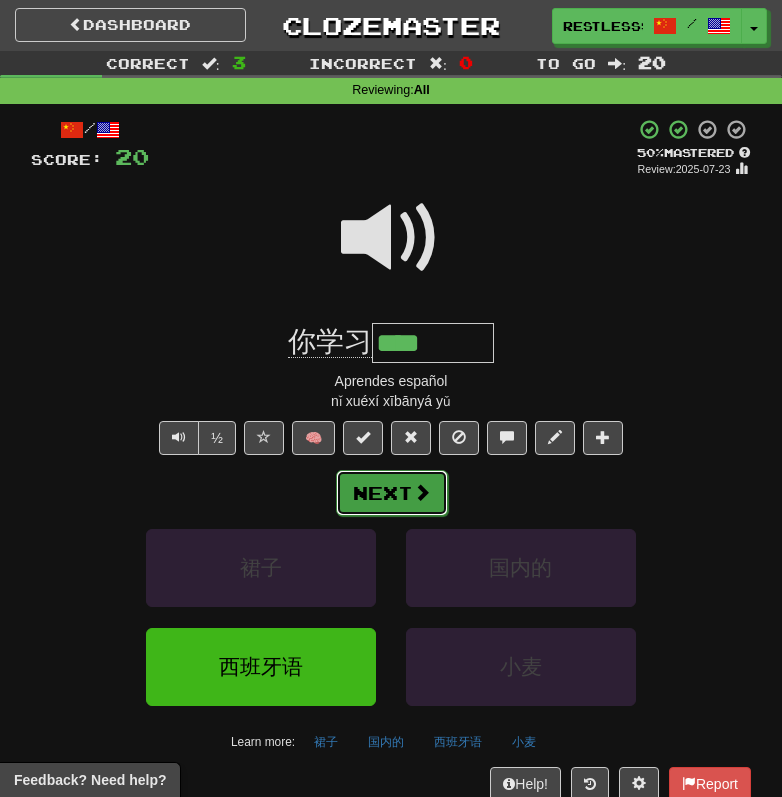 click on "Next" at bounding box center [392, 493] 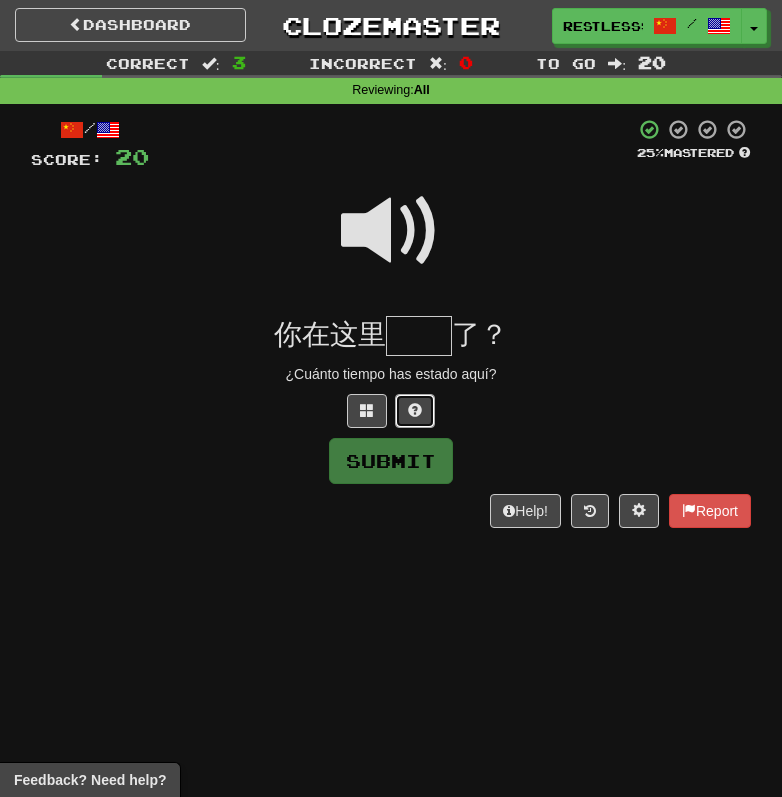 click at bounding box center [415, 410] 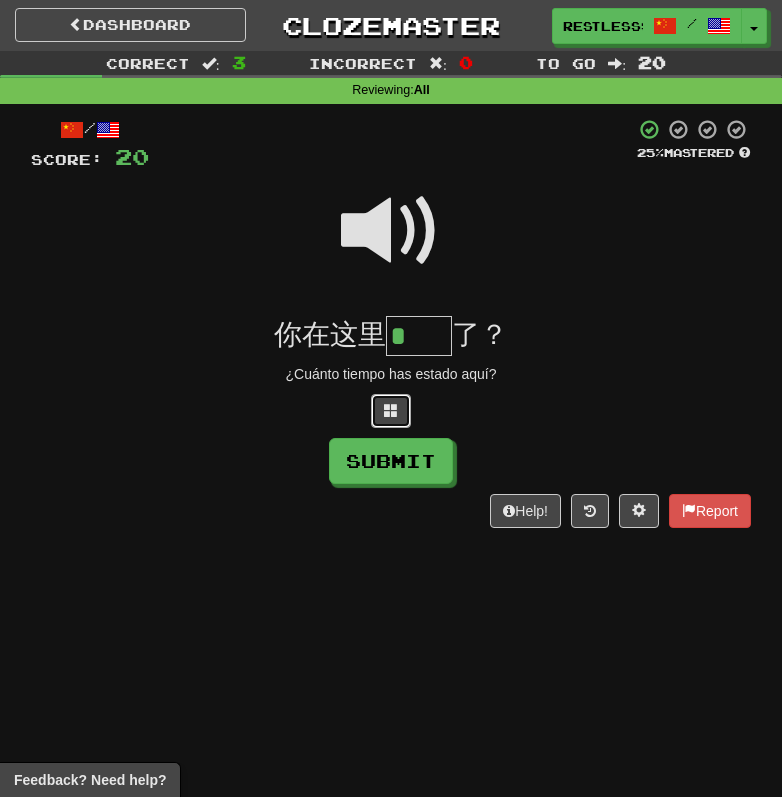 click at bounding box center [391, 410] 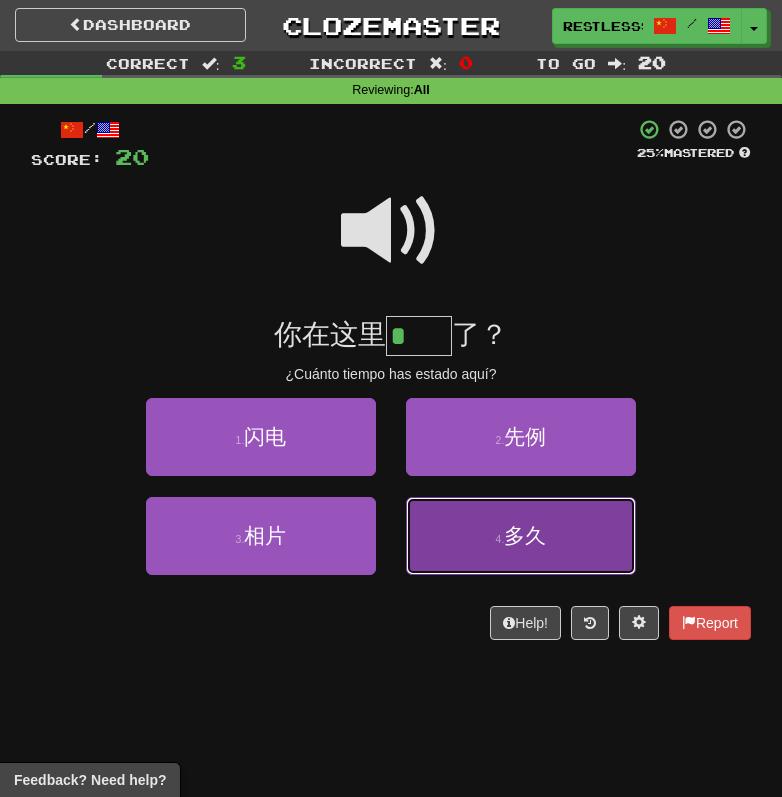 click on "4 .  多久" at bounding box center [521, 536] 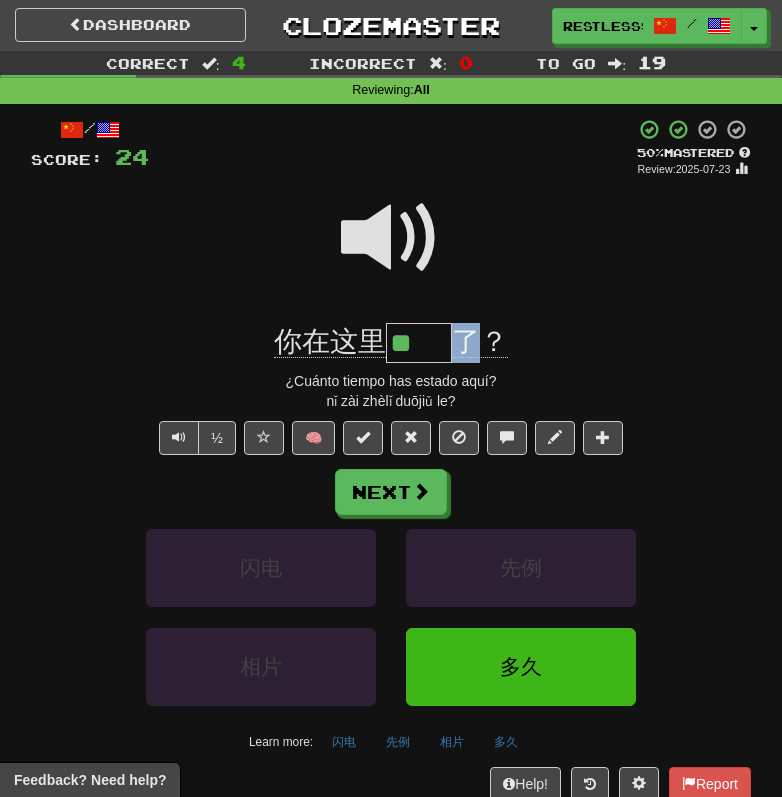 click on "了？" 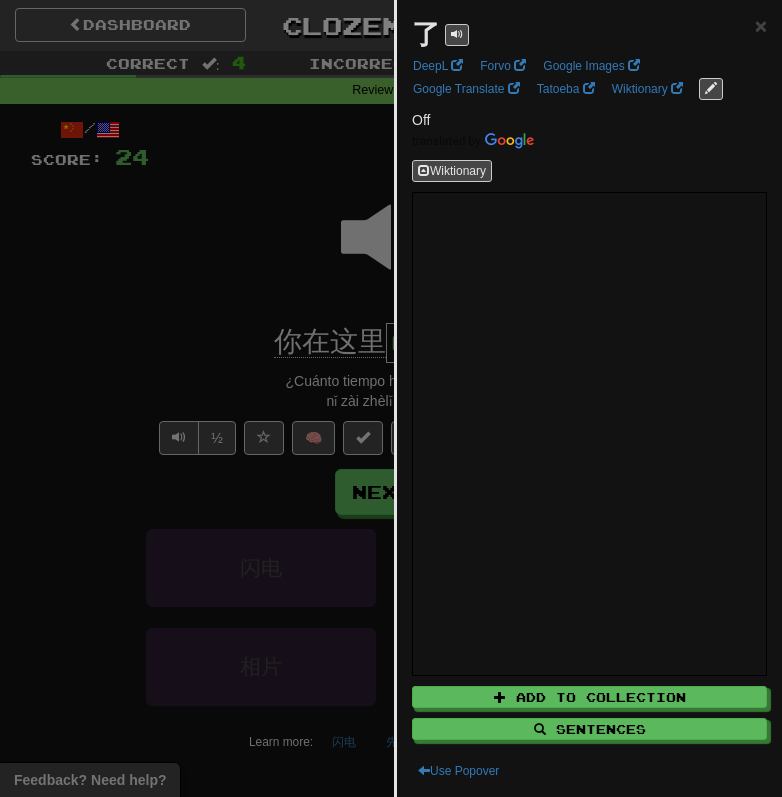 copy on "了" 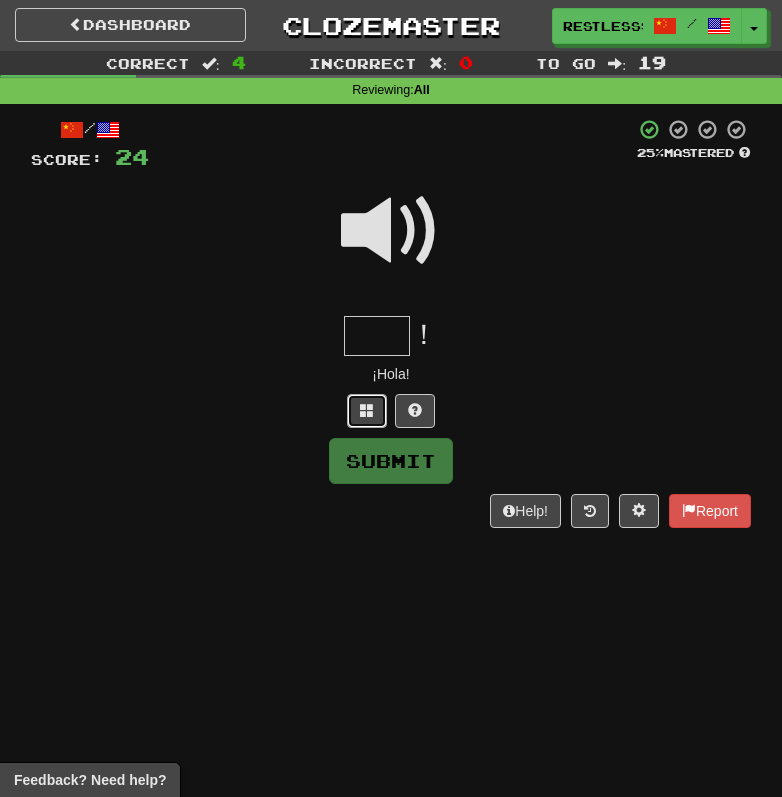 click at bounding box center [367, 410] 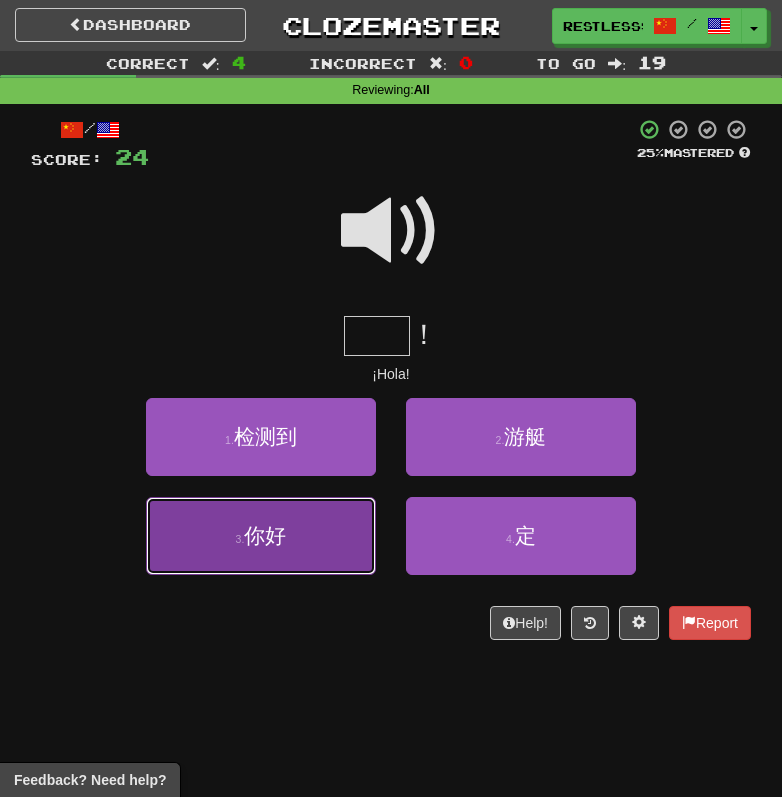 click on "3 .  你好" at bounding box center [261, 536] 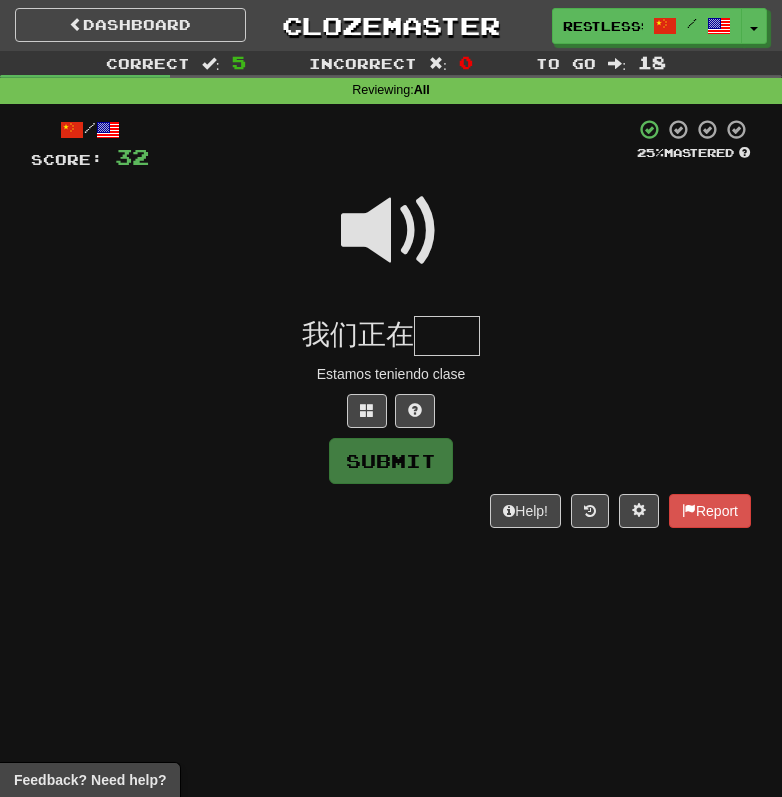 click at bounding box center (391, 411) 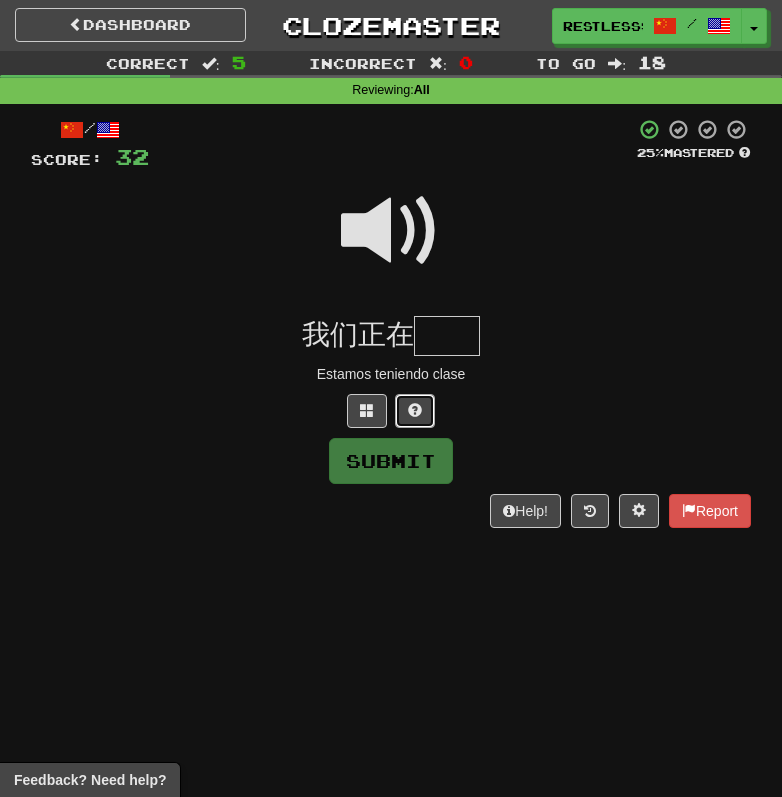 click at bounding box center (415, 410) 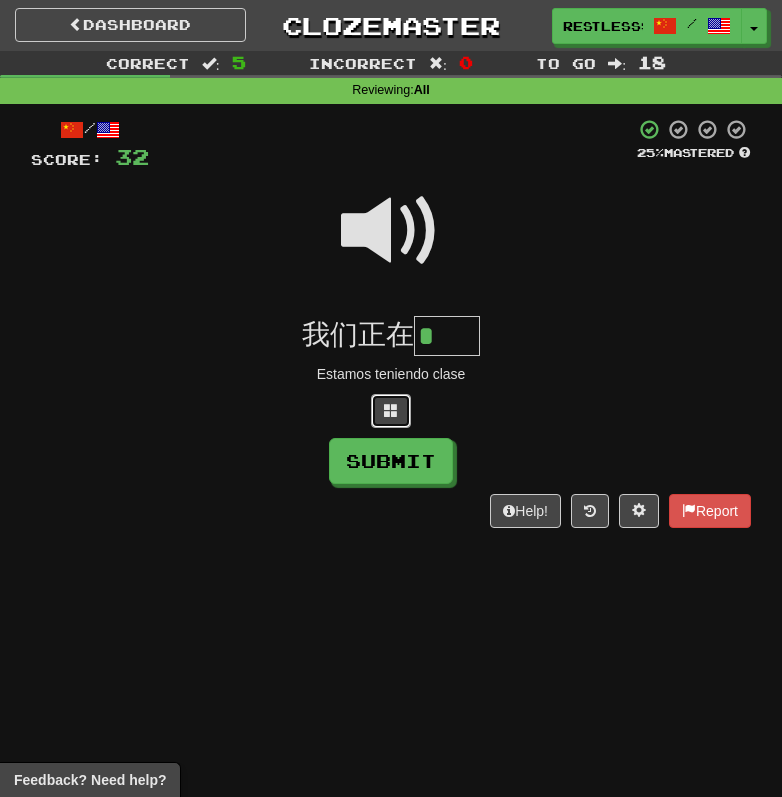click at bounding box center [391, 410] 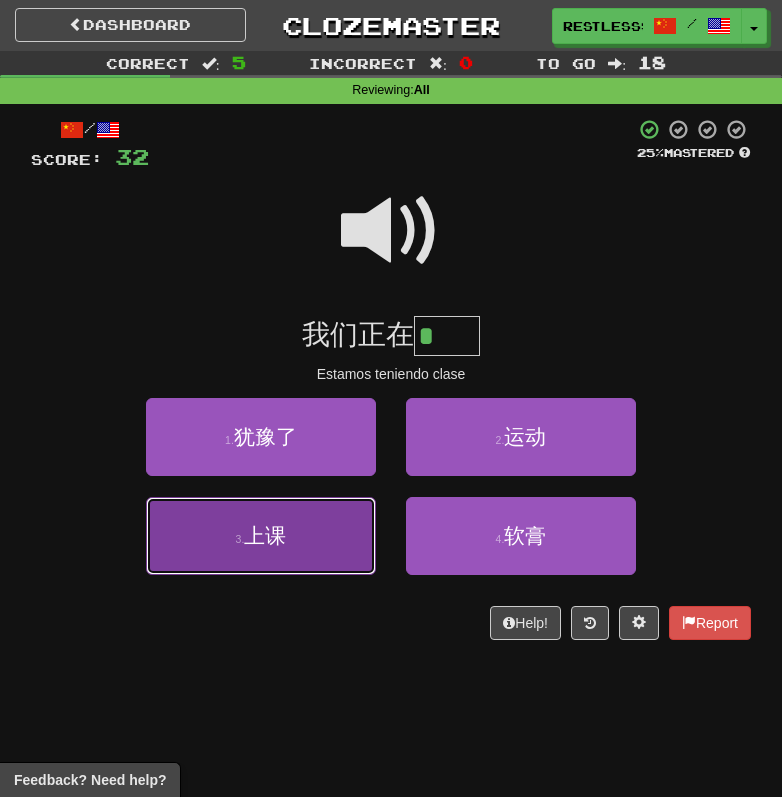 click on "3 .  上课" at bounding box center [261, 536] 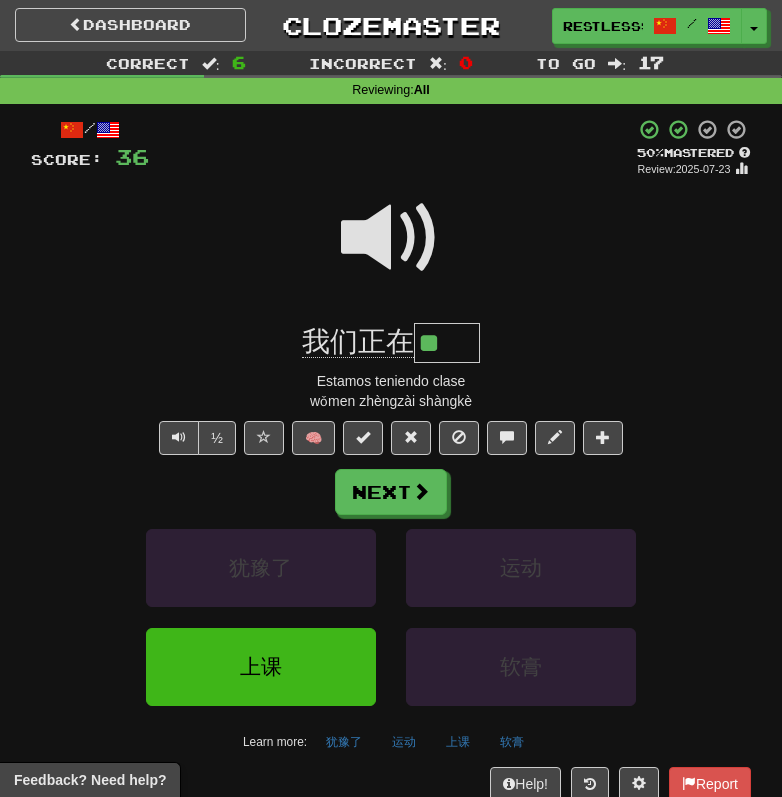 click on "**" at bounding box center (447, 343) 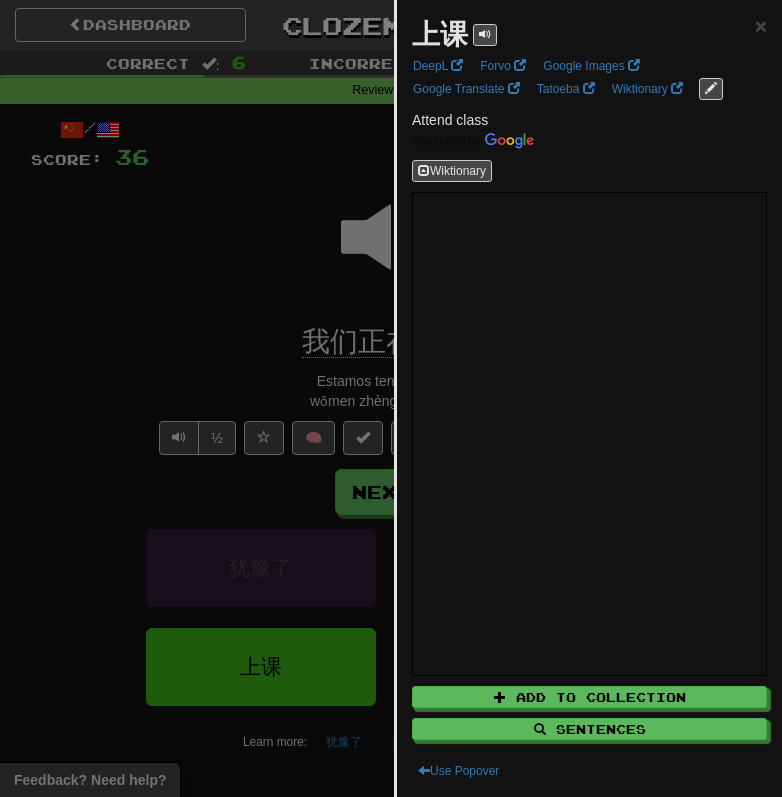 click at bounding box center (391, 398) 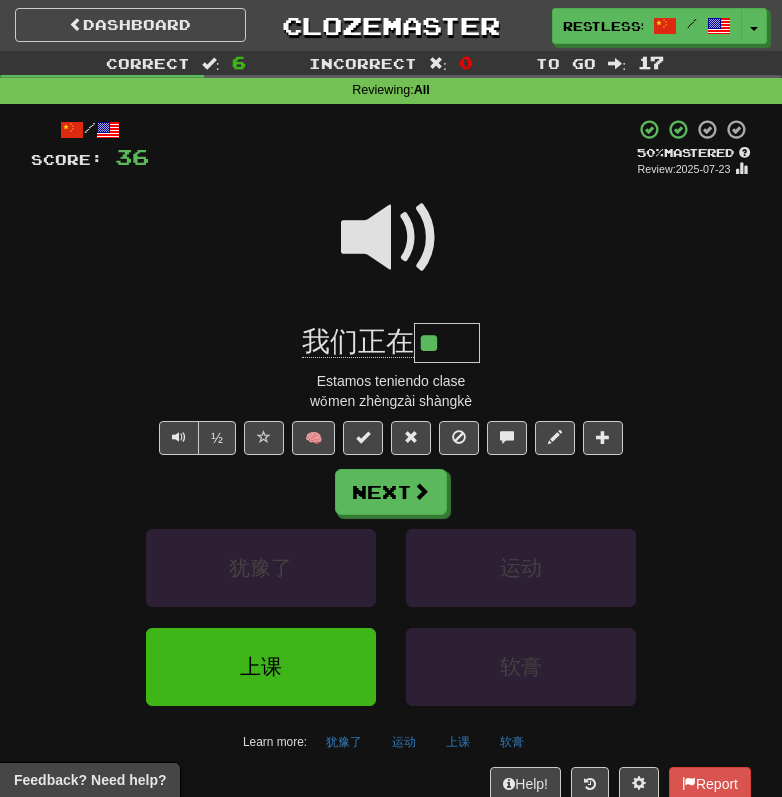 click on "**" at bounding box center [447, 343] 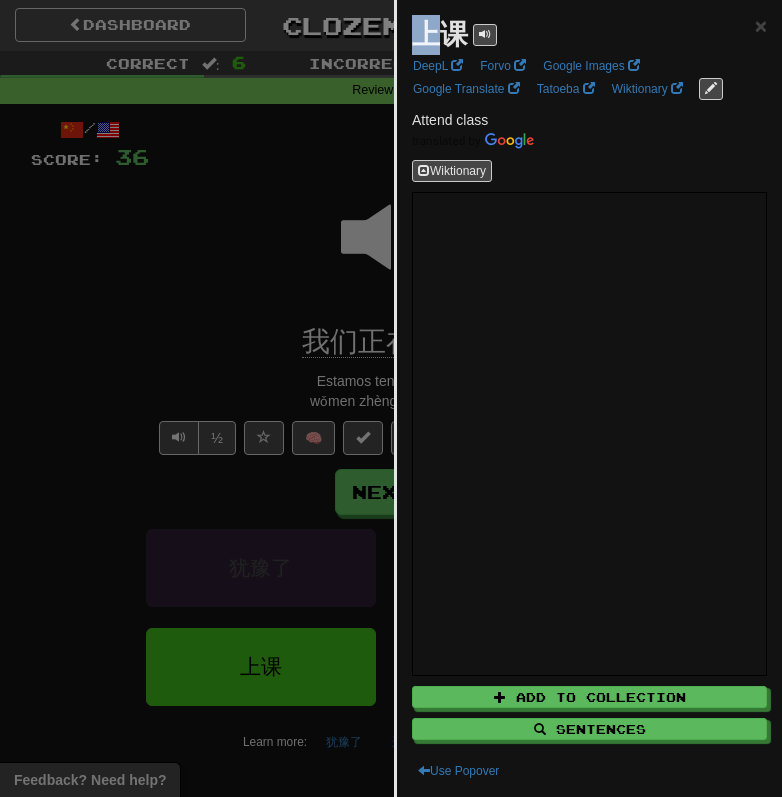 drag, startPoint x: 423, startPoint y: 41, endPoint x: 434, endPoint y: 41, distance: 11 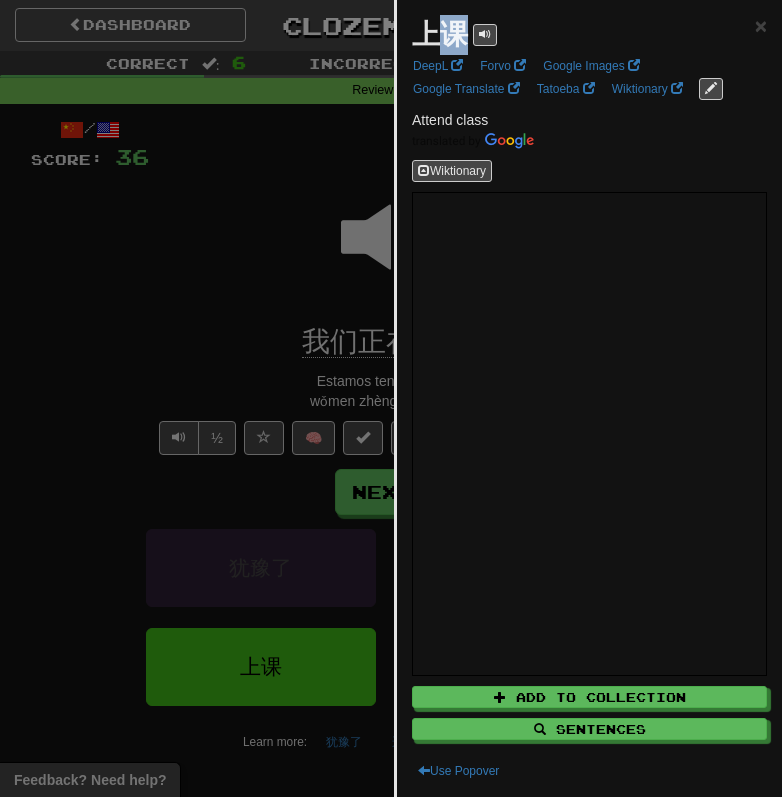 click on "上课" at bounding box center [440, 34] 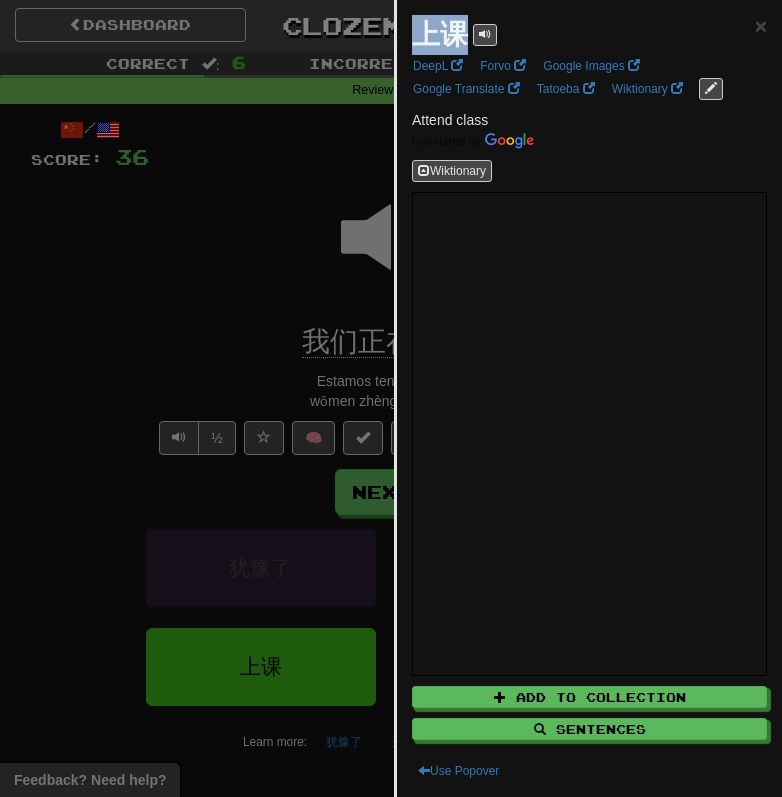 click on "上课" at bounding box center [440, 34] 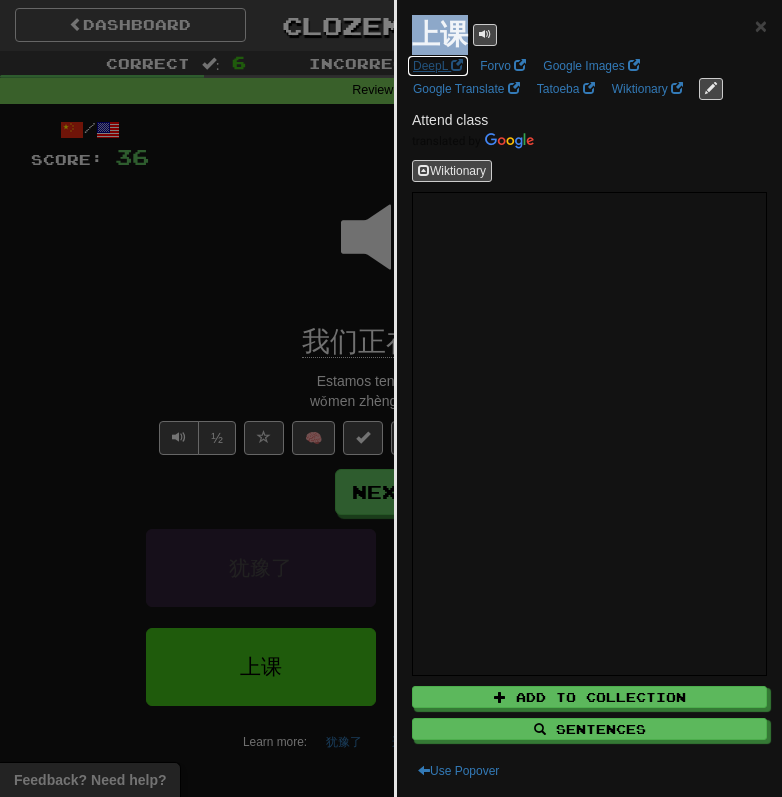 click on "DeepL" at bounding box center (438, 66) 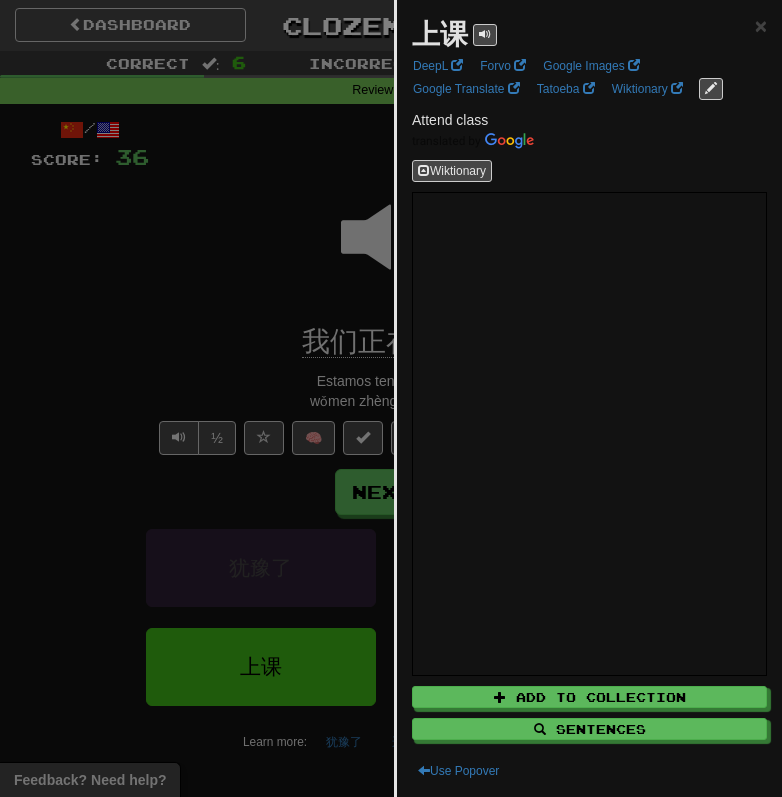 click on "上课 ×" at bounding box center (589, 35) 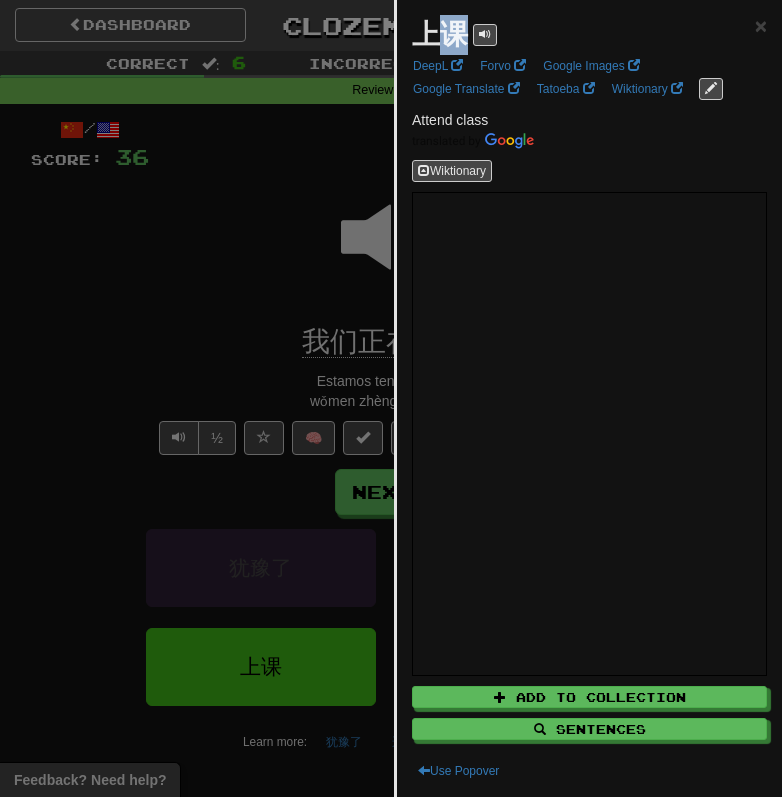 drag, startPoint x: 441, startPoint y: 23, endPoint x: 465, endPoint y: 23, distance: 24 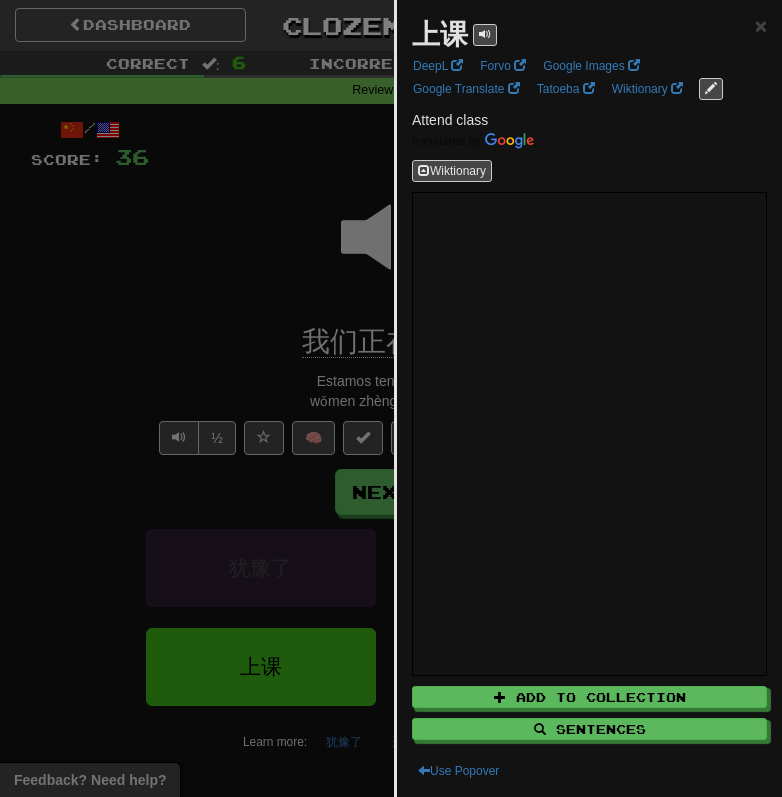 click at bounding box center (391, 398) 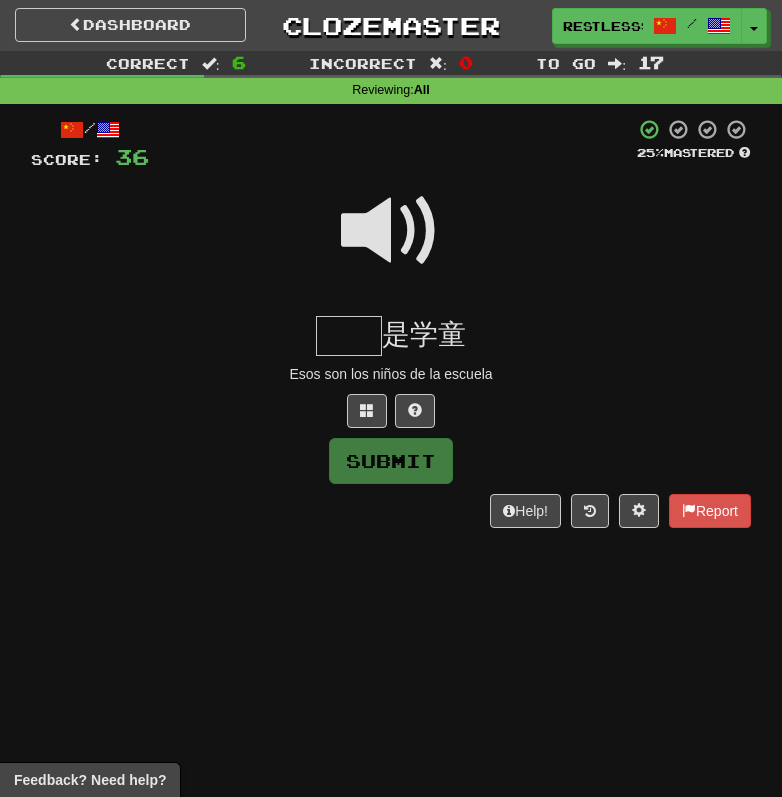 click at bounding box center [391, 411] 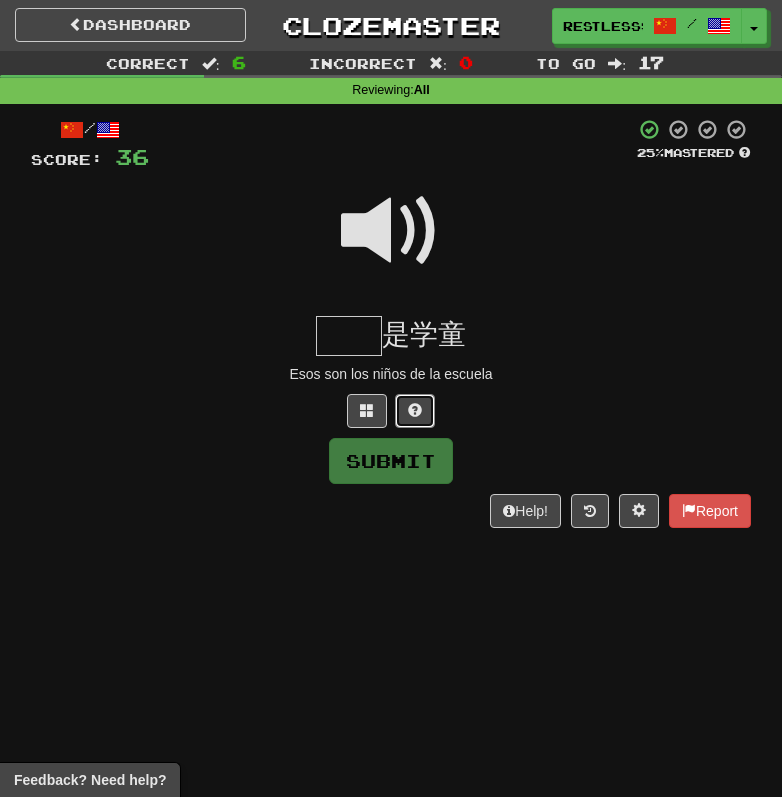 click at bounding box center (415, 411) 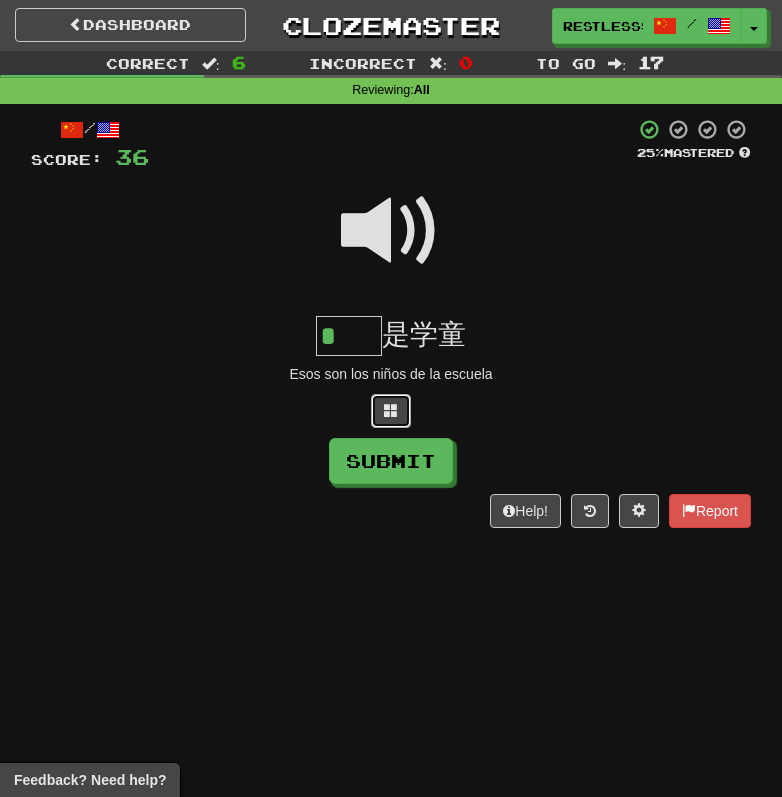 click at bounding box center [391, 410] 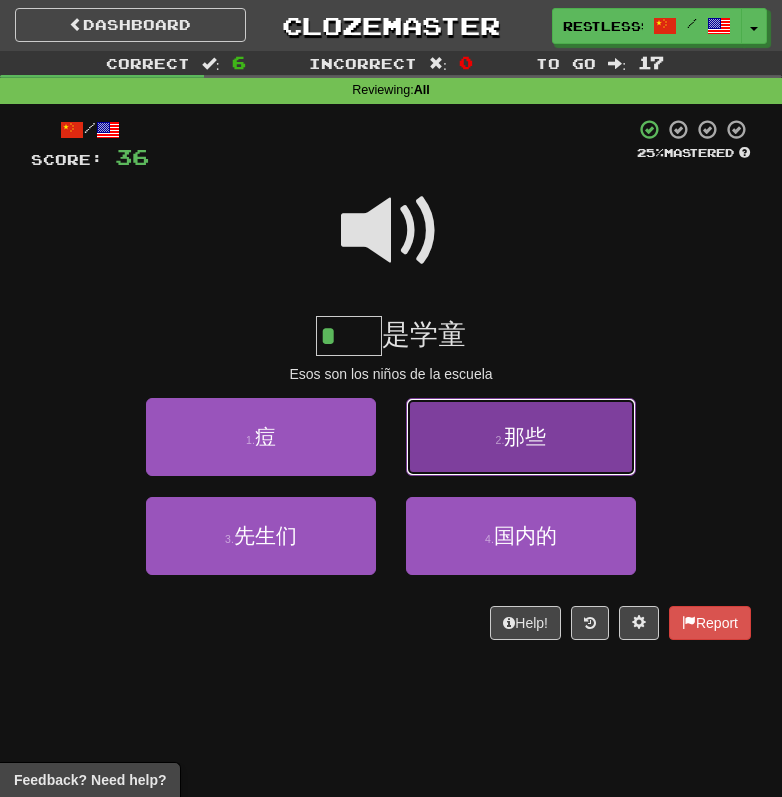 click on "2 .  那些" at bounding box center [521, 437] 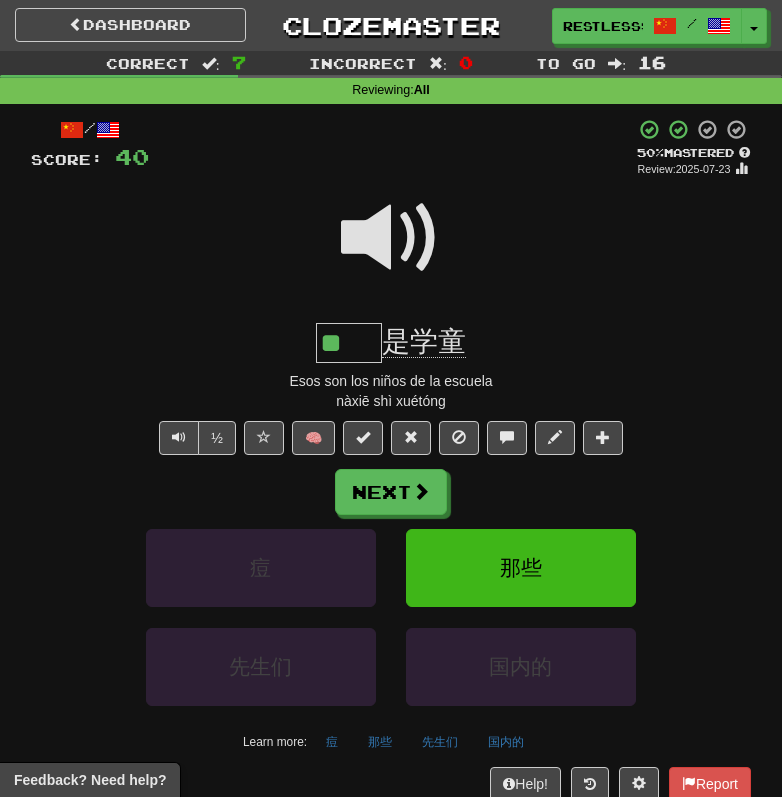 drag, startPoint x: 349, startPoint y: 343, endPoint x: 368, endPoint y: 343, distance: 19 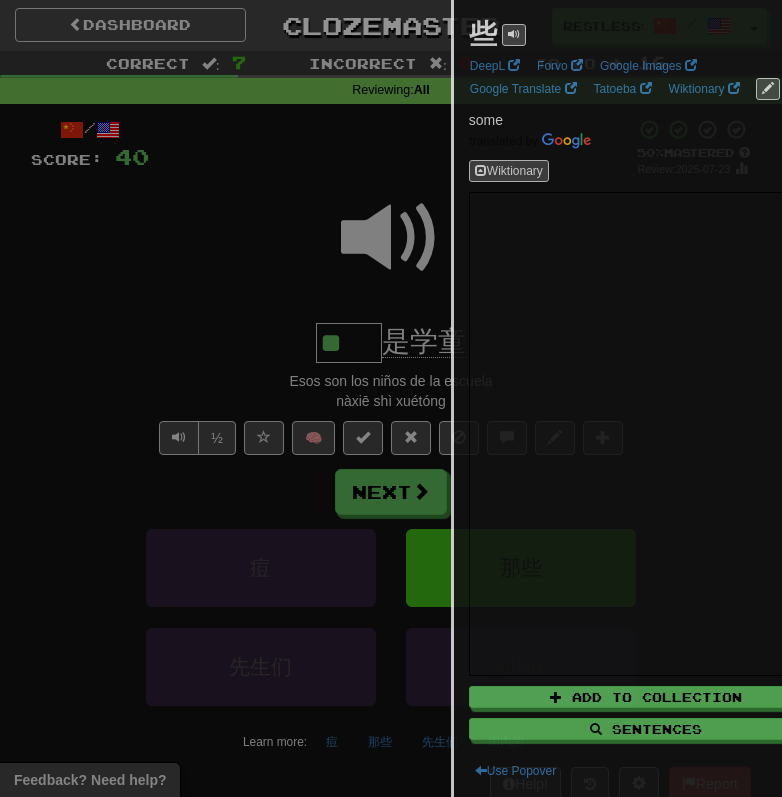 type 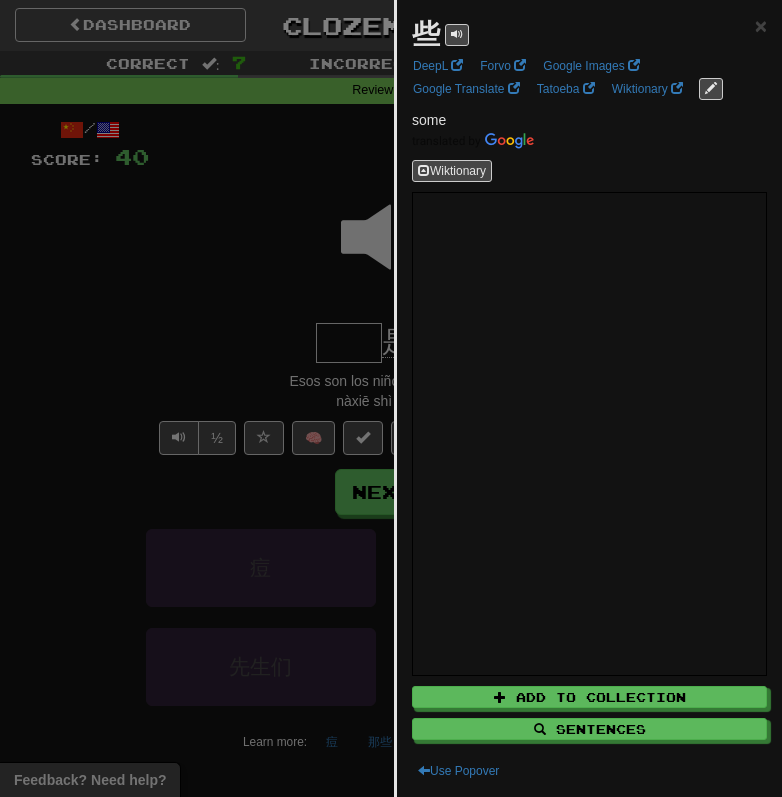 click at bounding box center (391, 398) 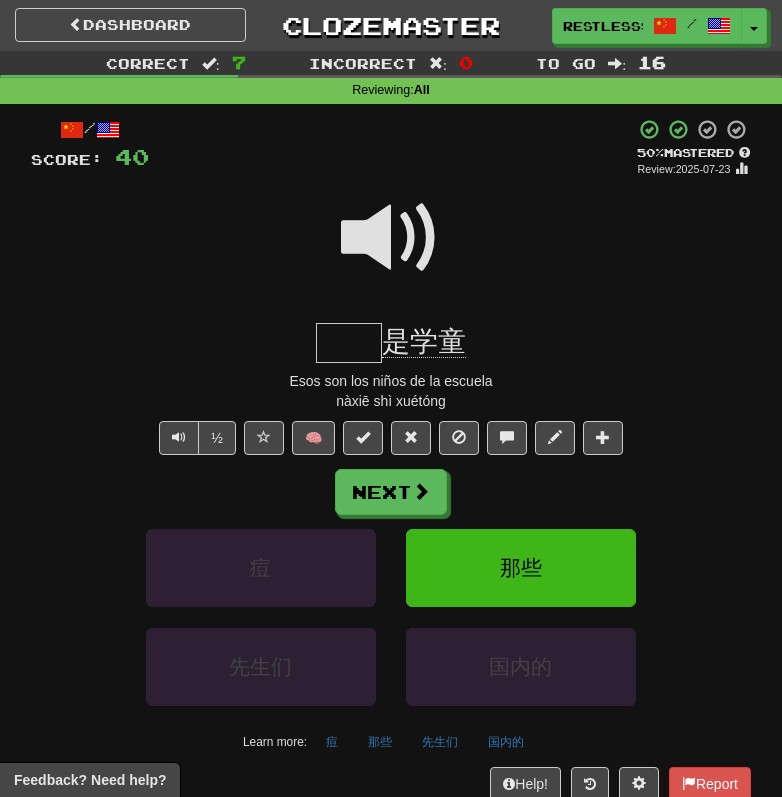 click on "是学童" 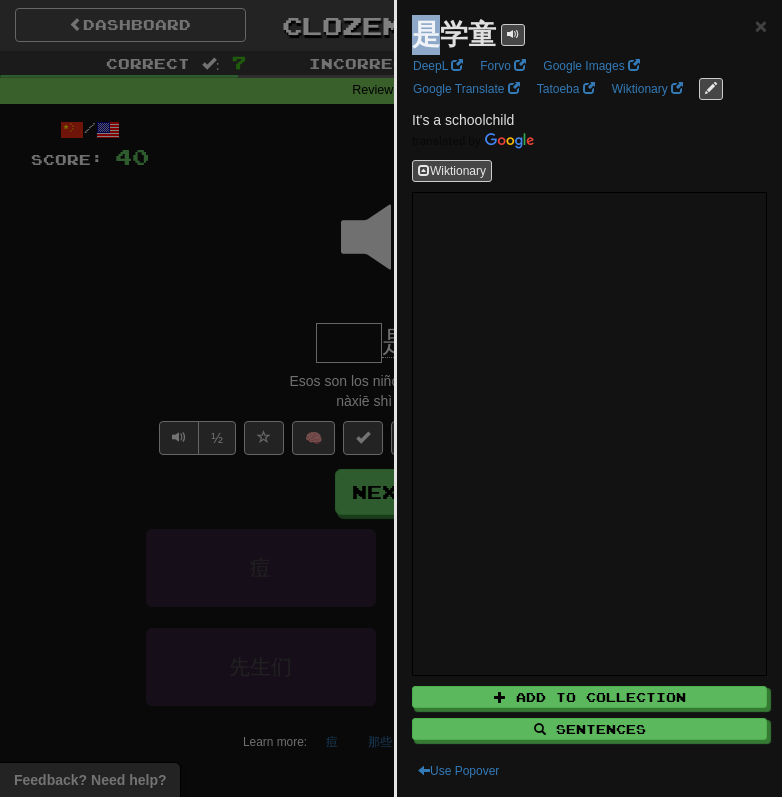 drag, startPoint x: 413, startPoint y: 37, endPoint x: 433, endPoint y: 37, distance: 20 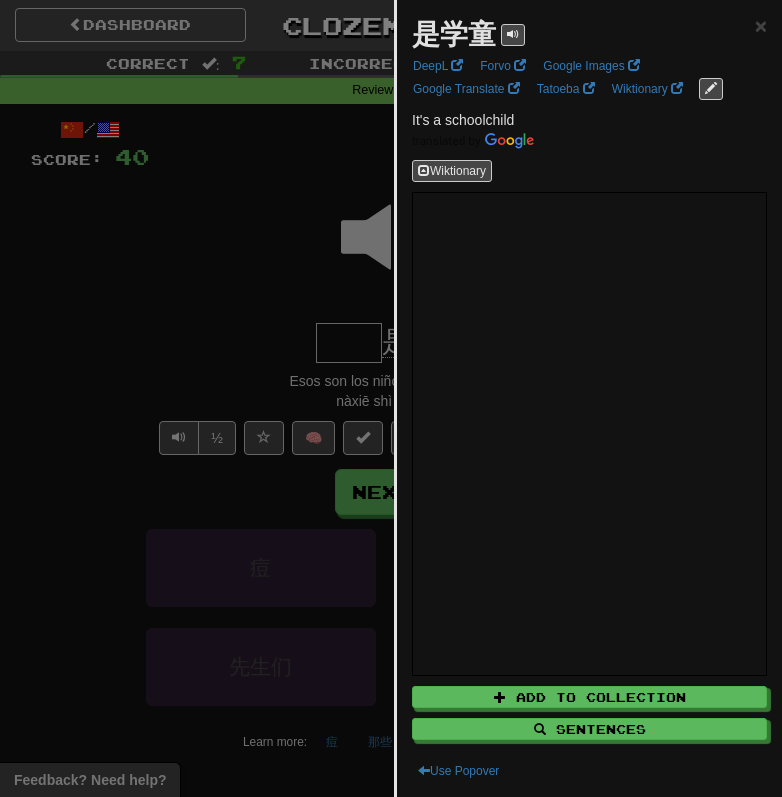 click on "是学童" at bounding box center (454, 34) 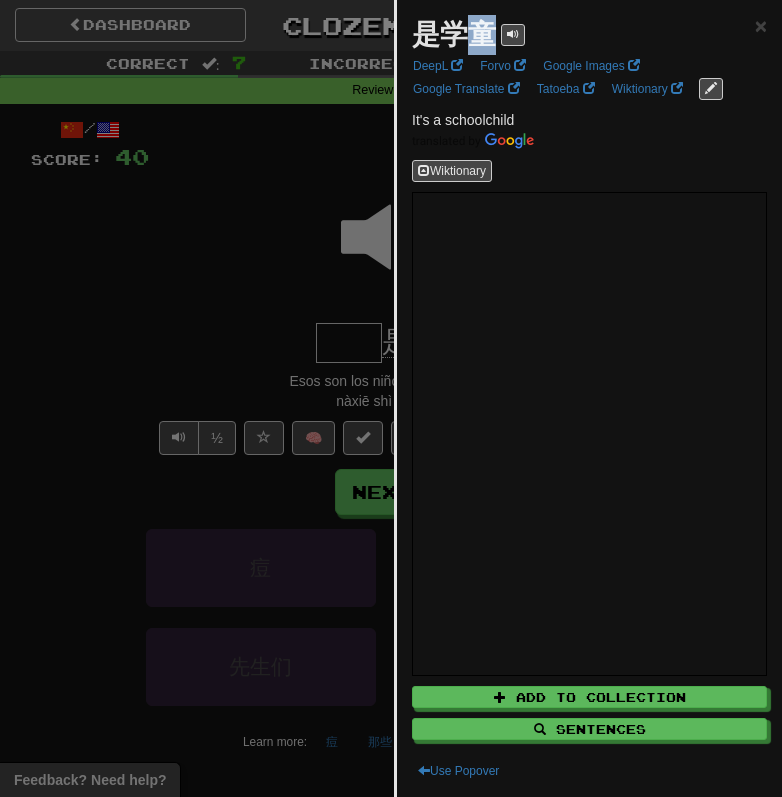 drag, startPoint x: 473, startPoint y: 41, endPoint x: 494, endPoint y: 40, distance: 21.023796 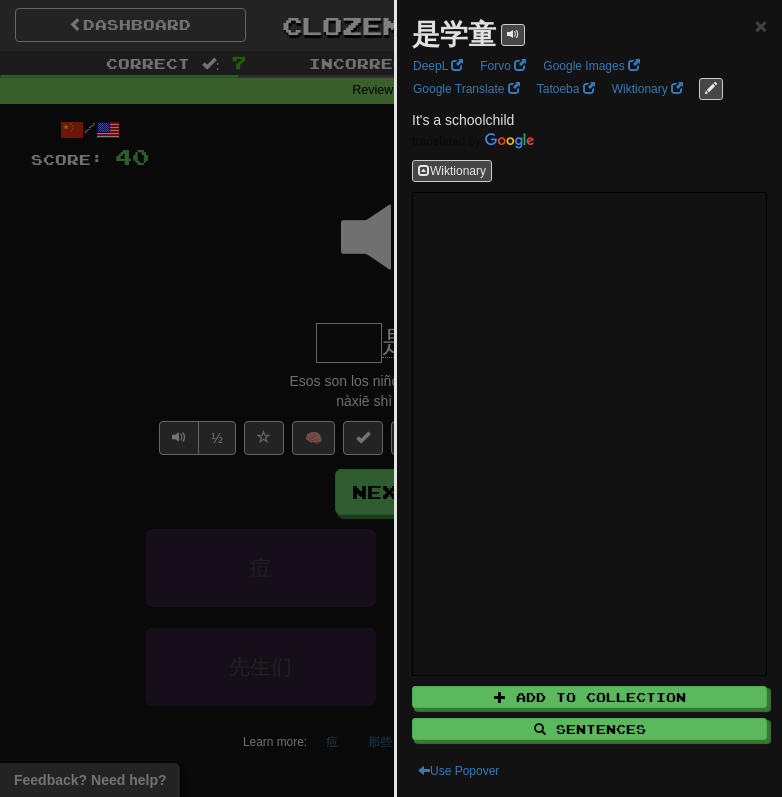 click at bounding box center (391, 398) 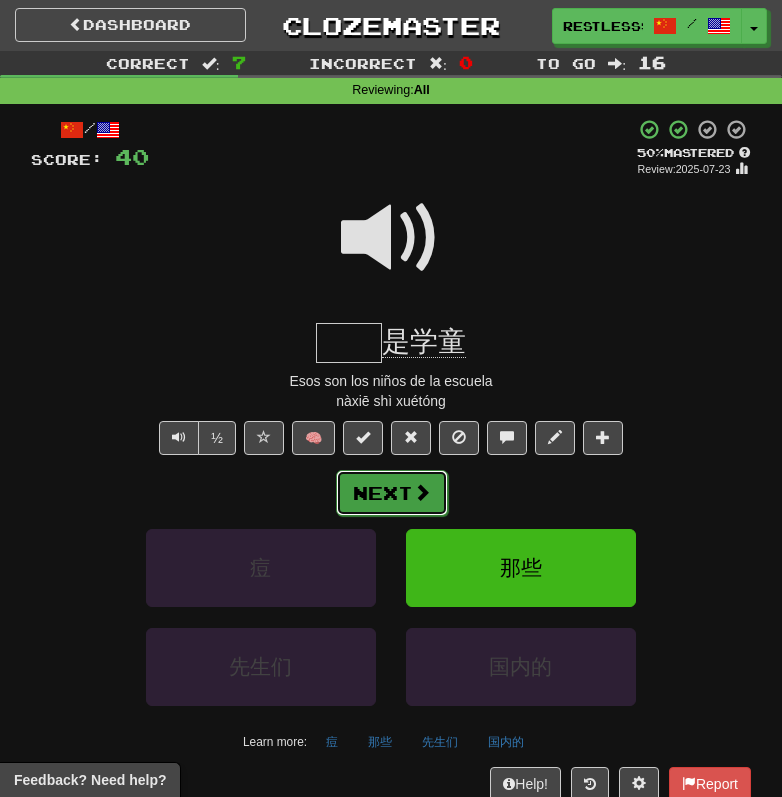 click on "Next" at bounding box center (392, 493) 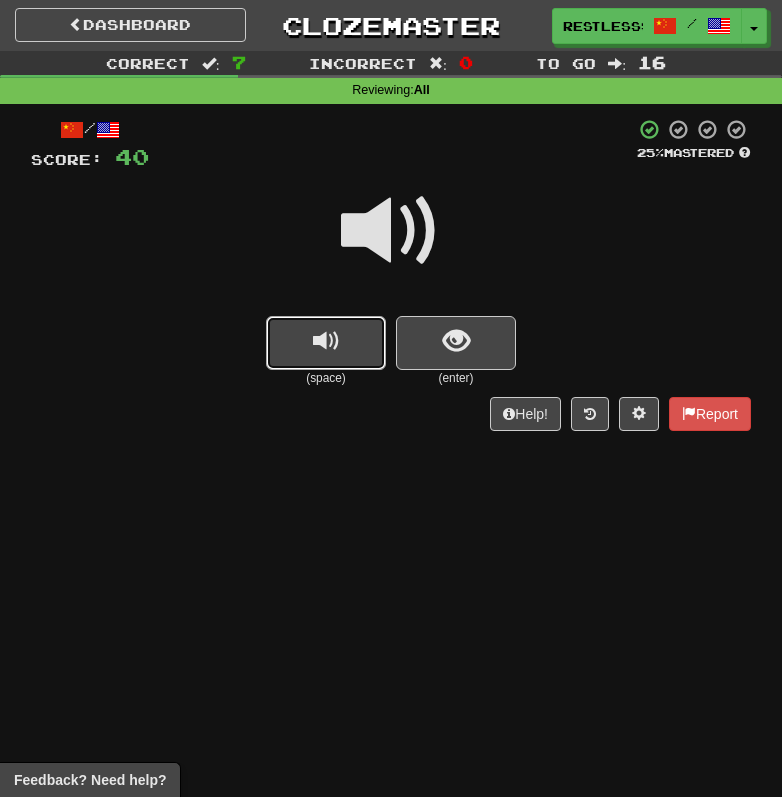 click at bounding box center (326, 343) 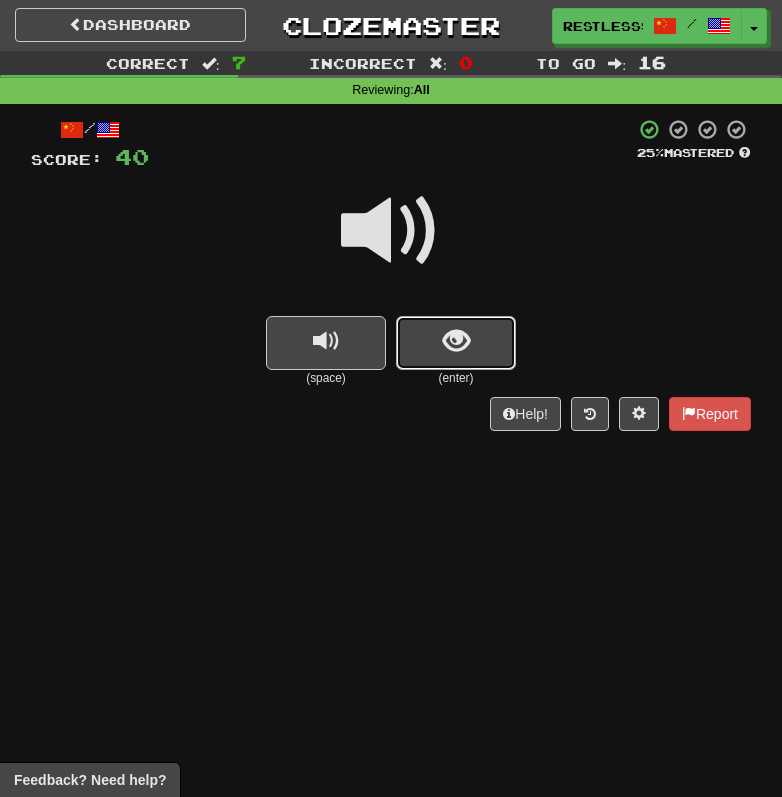 click at bounding box center (456, 343) 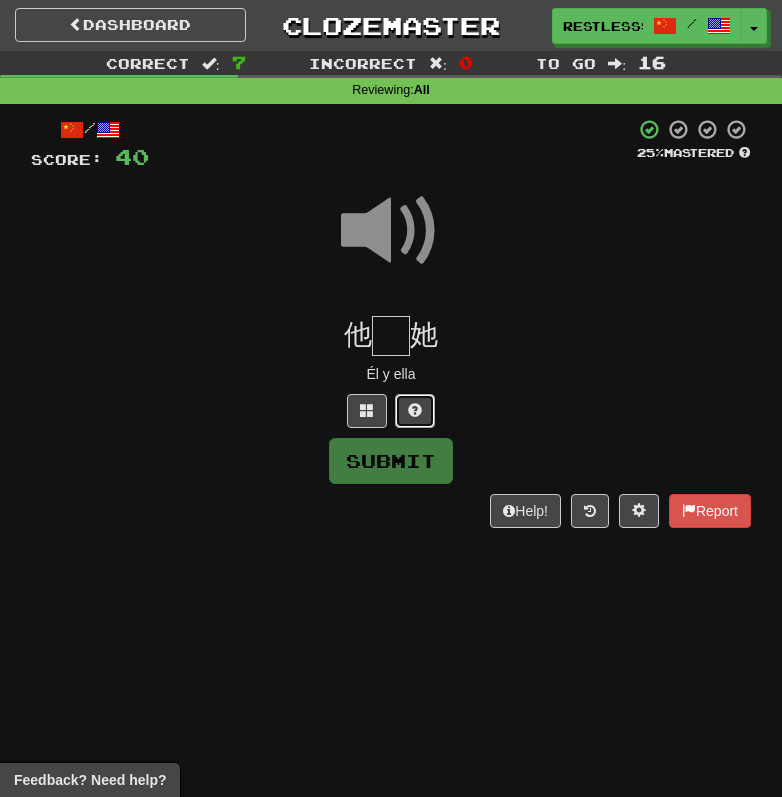 click at bounding box center (415, 411) 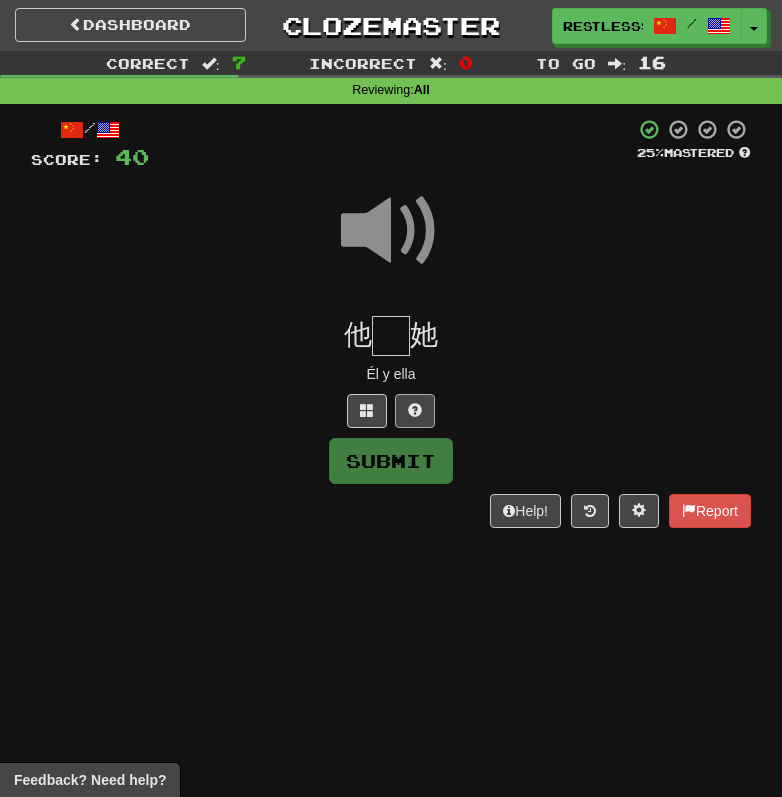 type on "*" 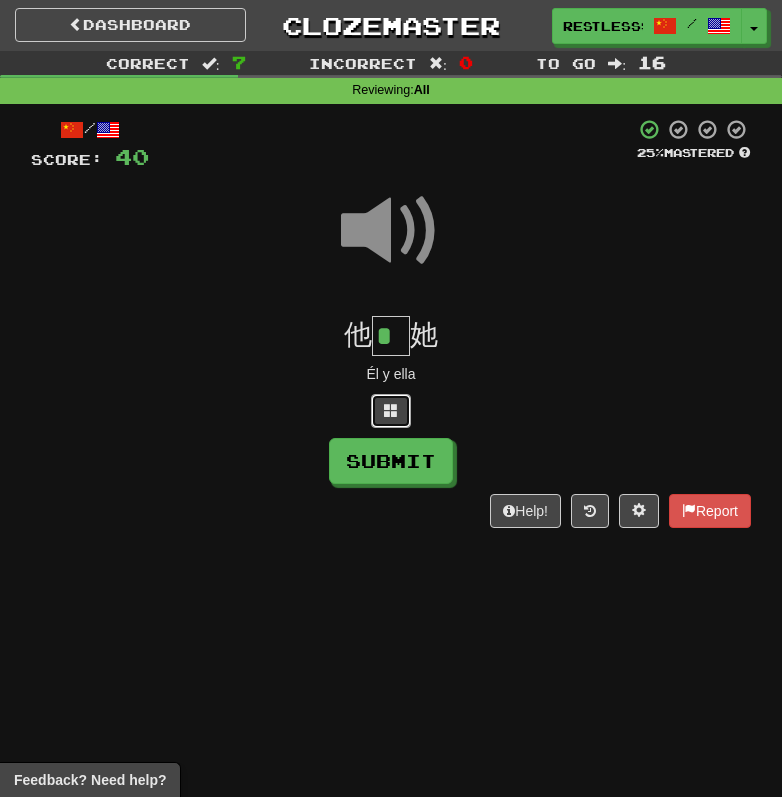 click at bounding box center [391, 411] 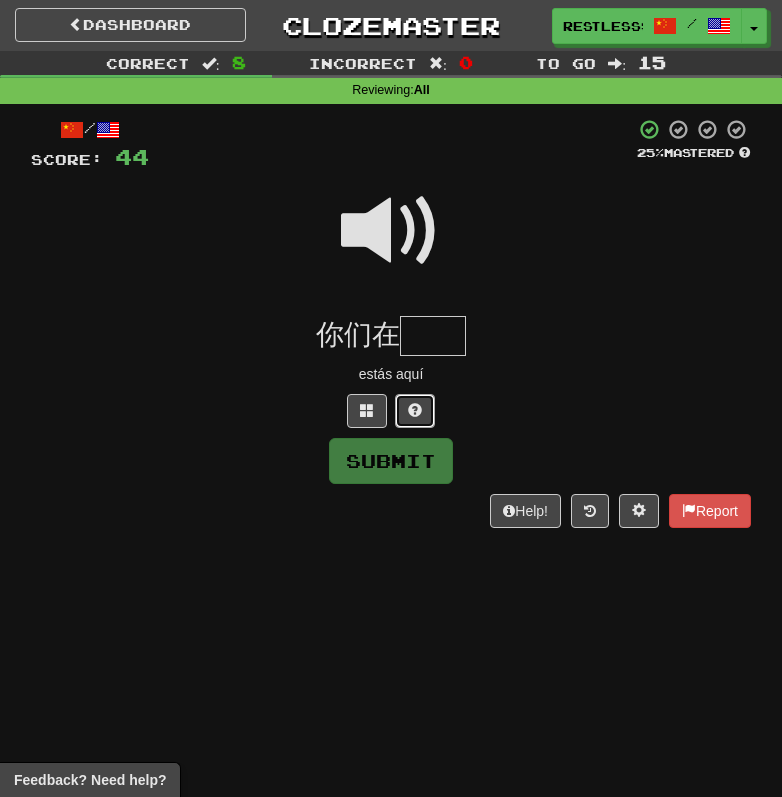 click at bounding box center [415, 410] 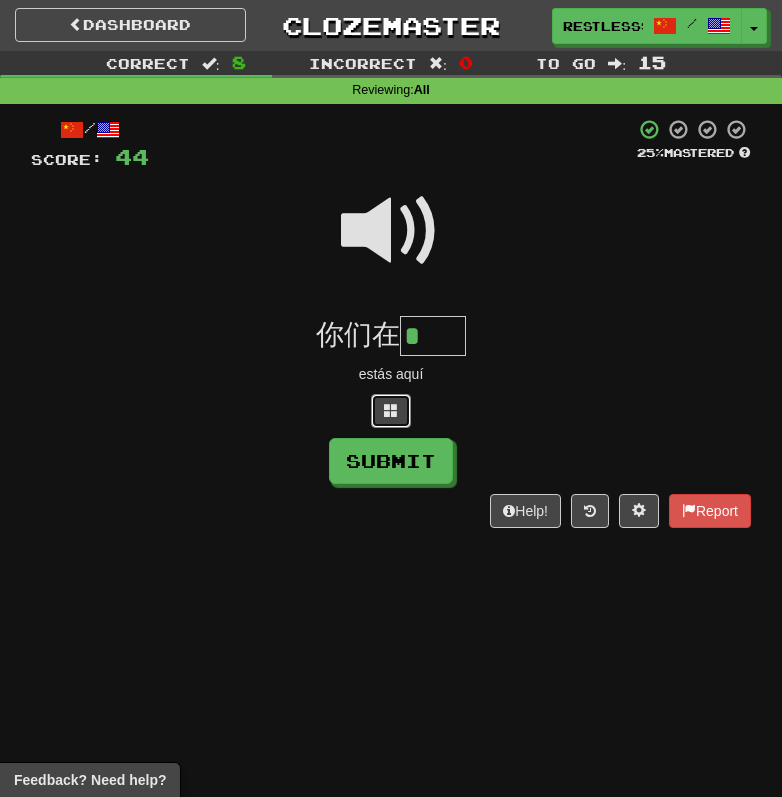 click at bounding box center (391, 411) 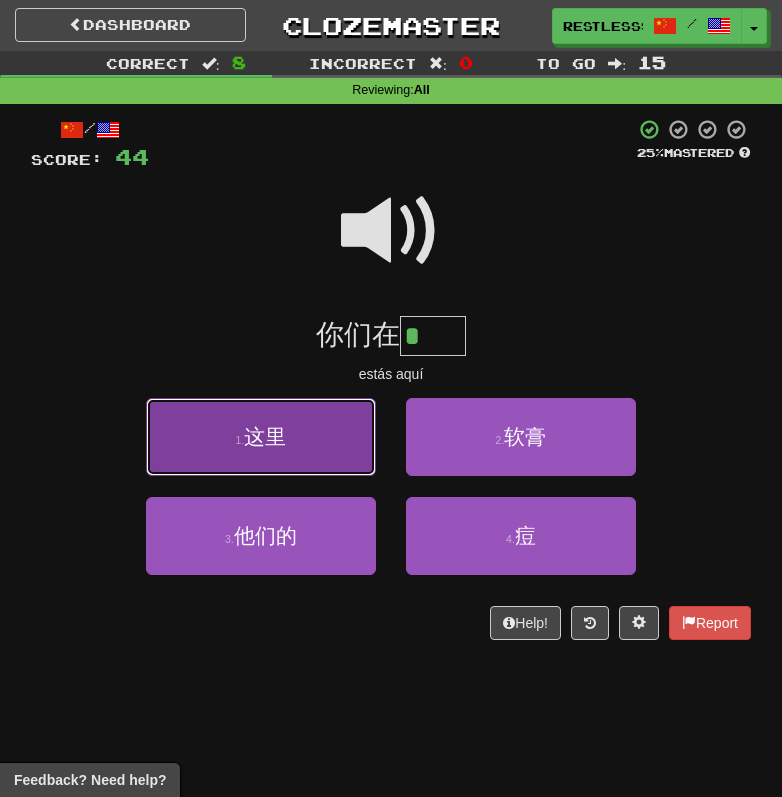 click on "1 .  这里" at bounding box center (261, 437) 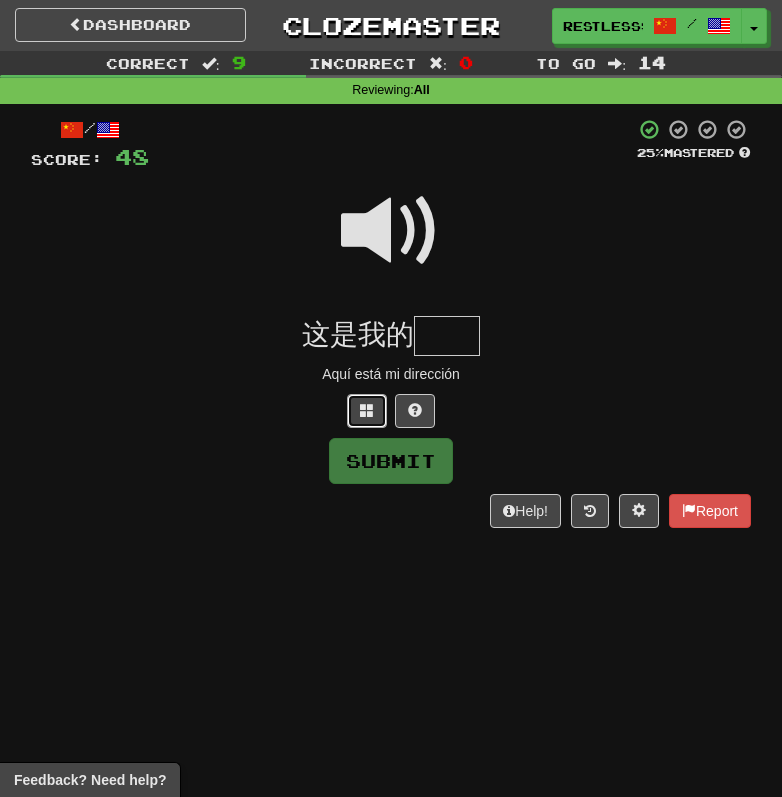click at bounding box center [367, 410] 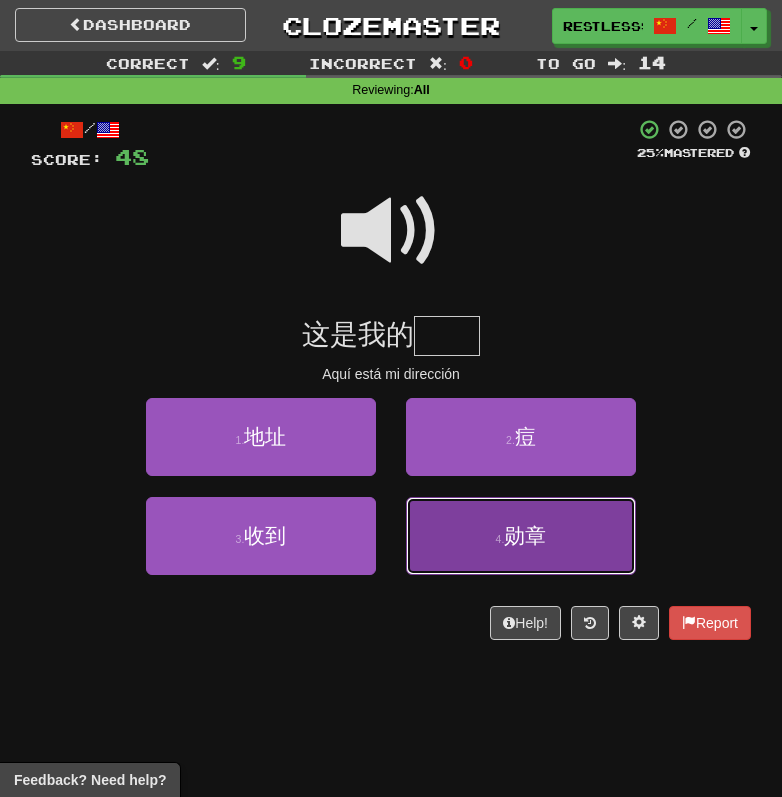 click on "4 .  勋章" at bounding box center [521, 536] 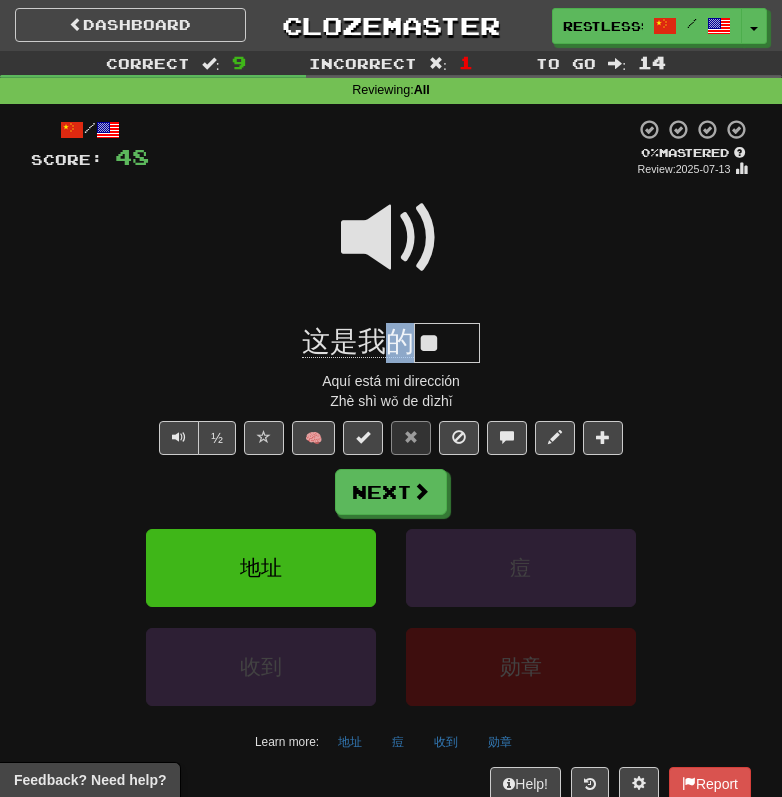 drag, startPoint x: 391, startPoint y: 349, endPoint x: 406, endPoint y: 349, distance: 15 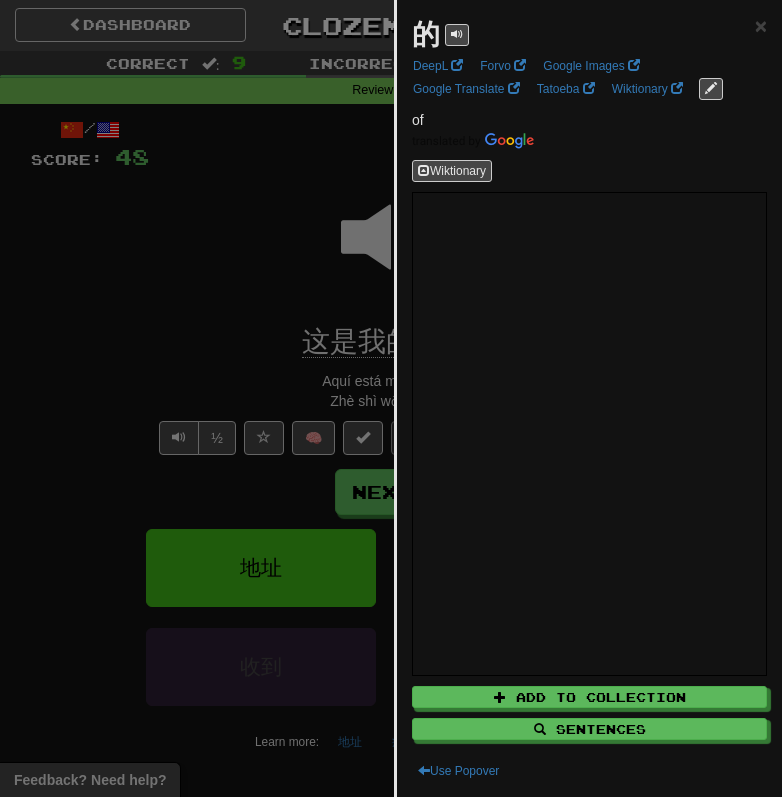 click at bounding box center [391, 398] 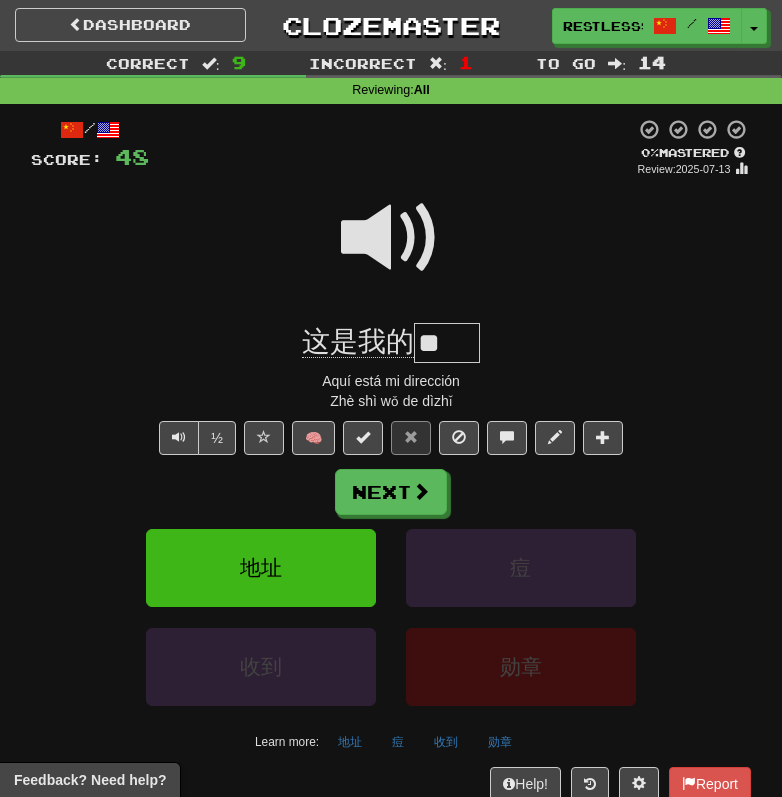 drag, startPoint x: 423, startPoint y: 352, endPoint x: 503, endPoint y: 355, distance: 80.05623 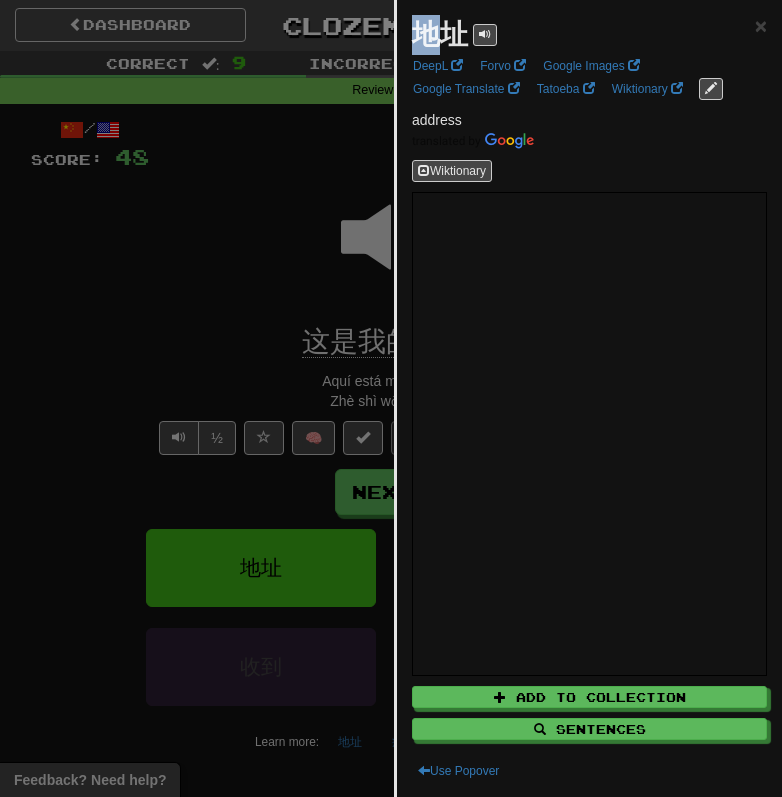 drag, startPoint x: 413, startPoint y: 35, endPoint x: 441, endPoint y: 37, distance: 28.071337 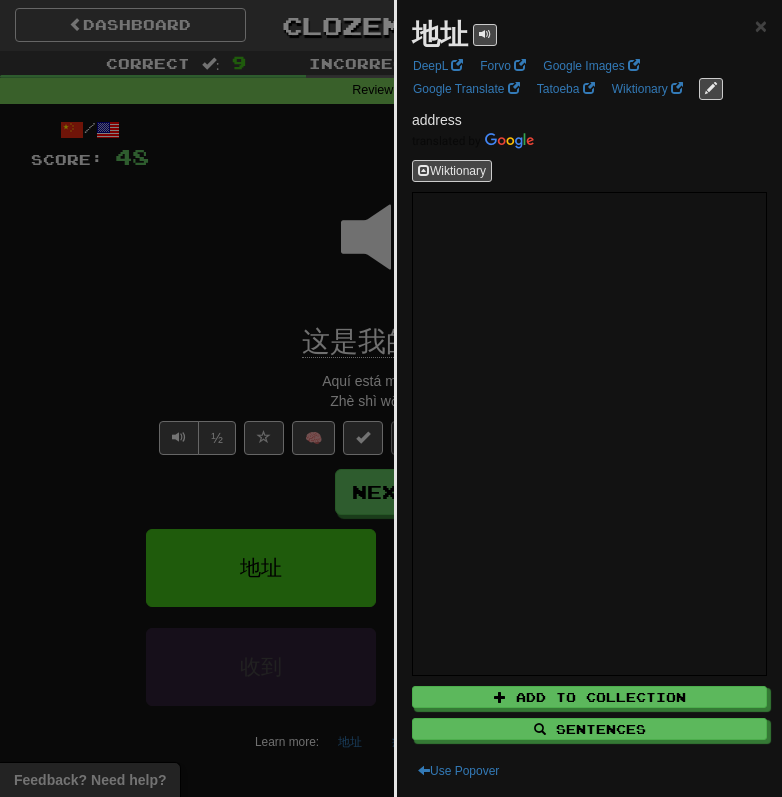 click at bounding box center (391, 398) 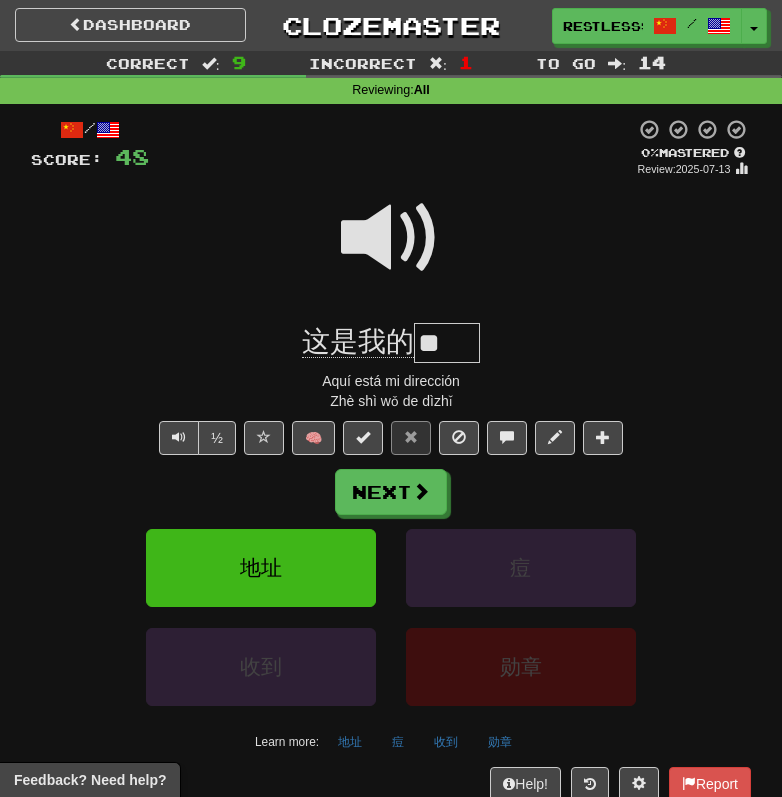 drag, startPoint x: 446, startPoint y: 337, endPoint x: 474, endPoint y: 337, distance: 28 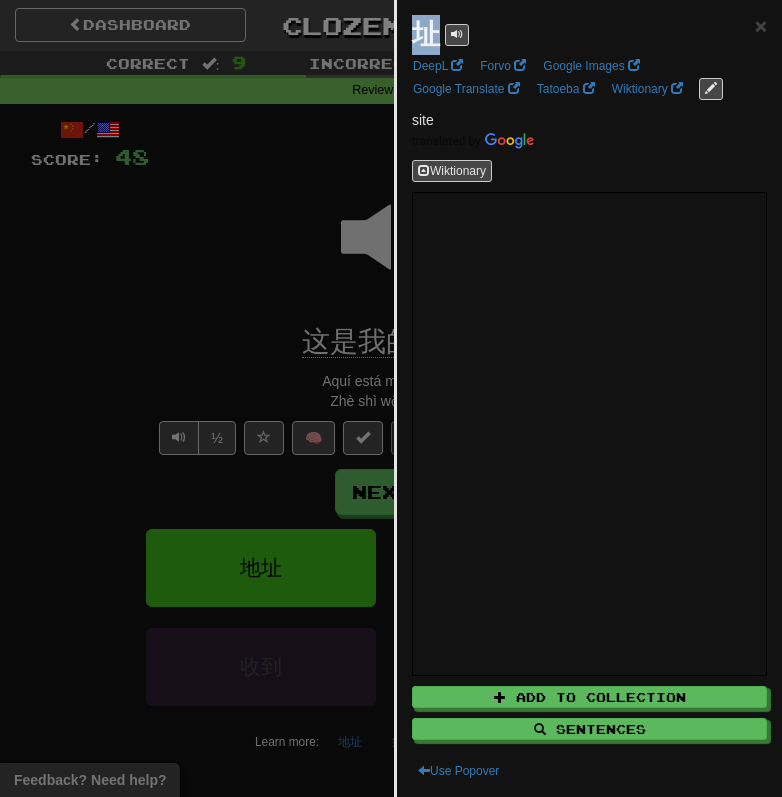 drag, startPoint x: 414, startPoint y: 29, endPoint x: 433, endPoint y: 30, distance: 19.026299 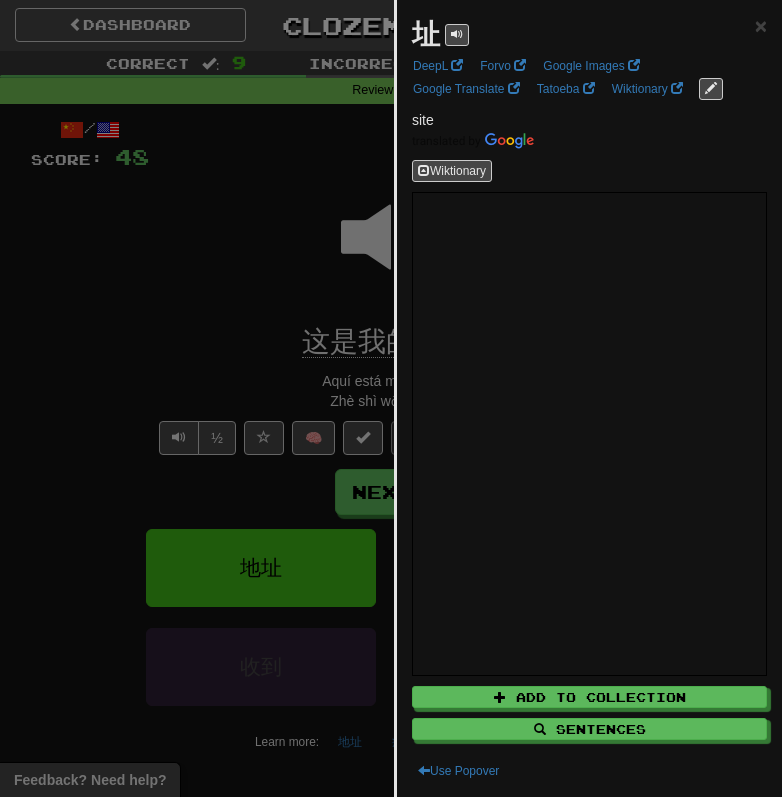 click at bounding box center (391, 398) 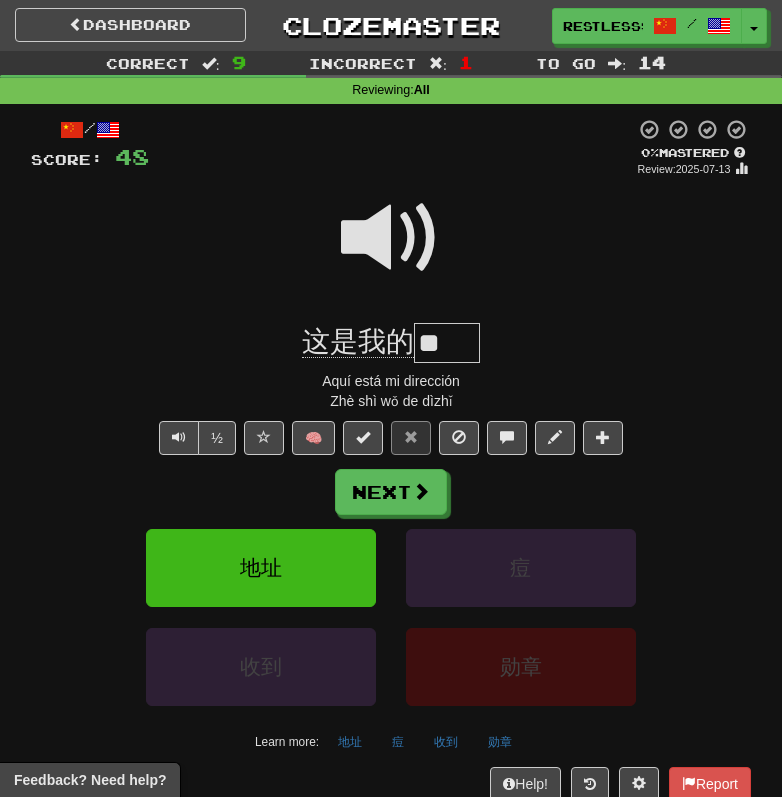 drag, startPoint x: 413, startPoint y: 353, endPoint x: 469, endPoint y: 345, distance: 56.568542 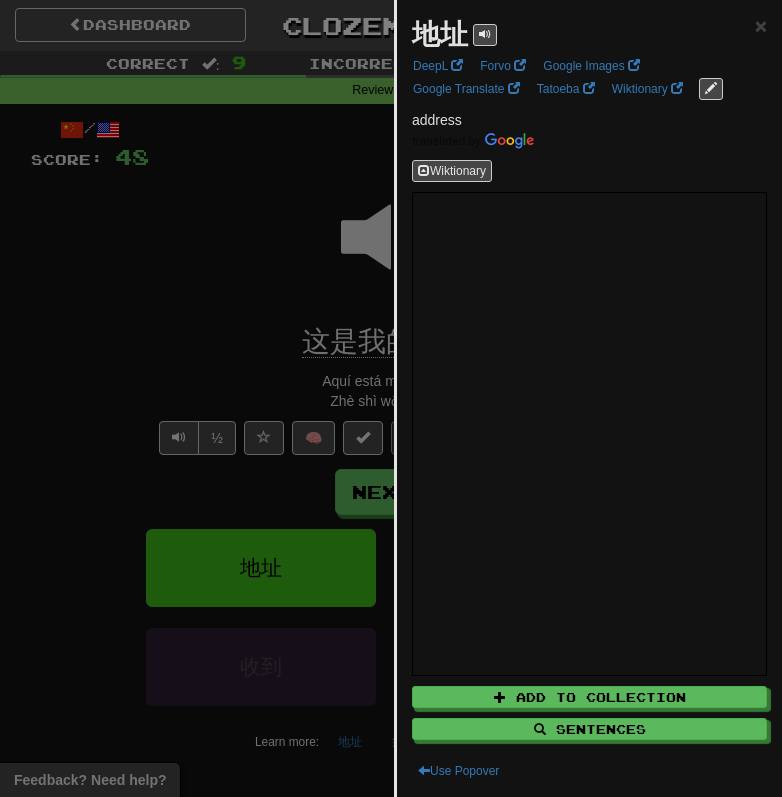 click at bounding box center (391, 398) 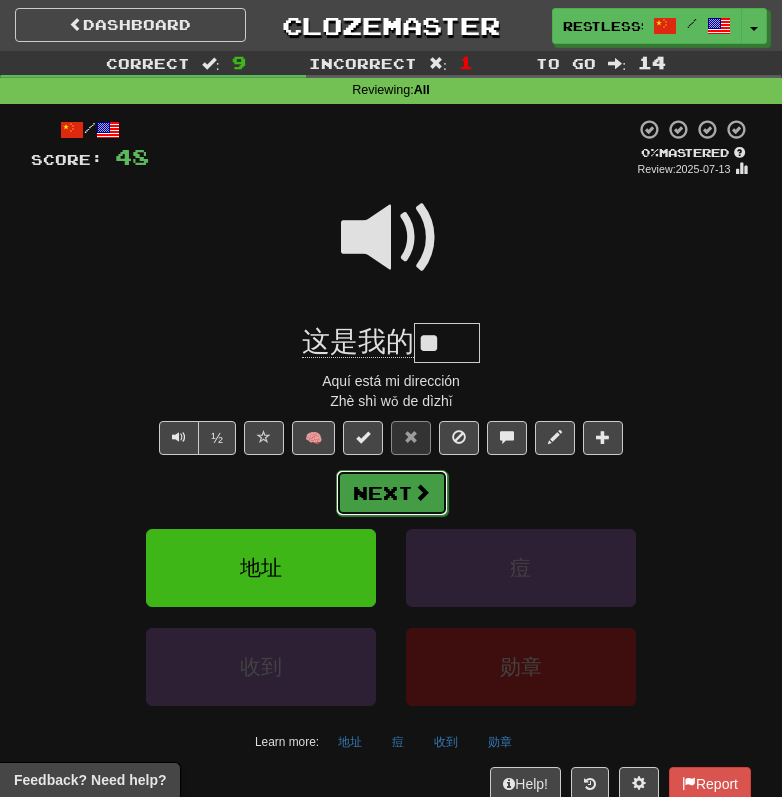 click on "Next" at bounding box center (392, 493) 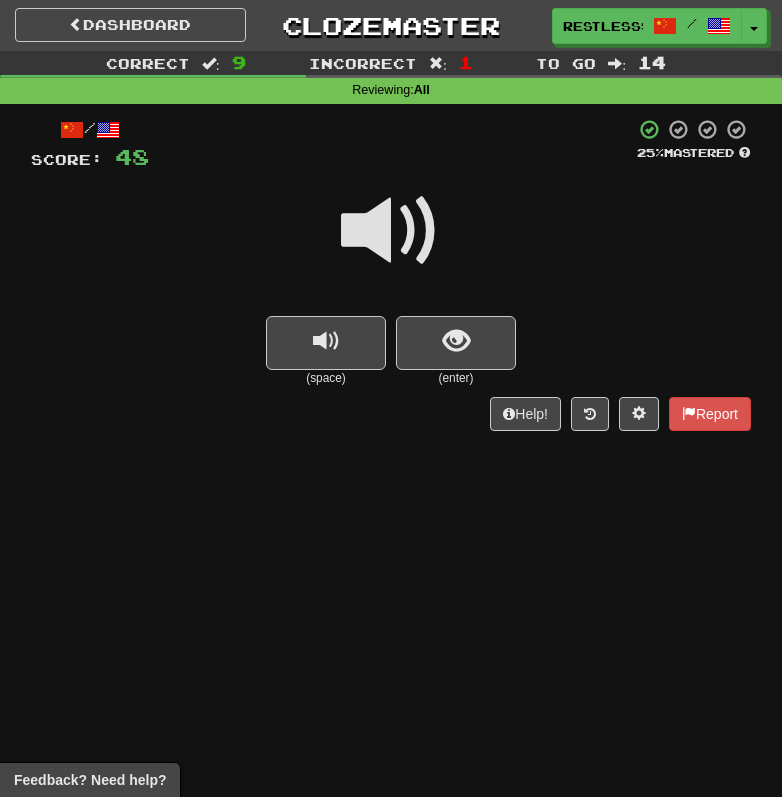 click on "(enter)" at bounding box center (456, 378) 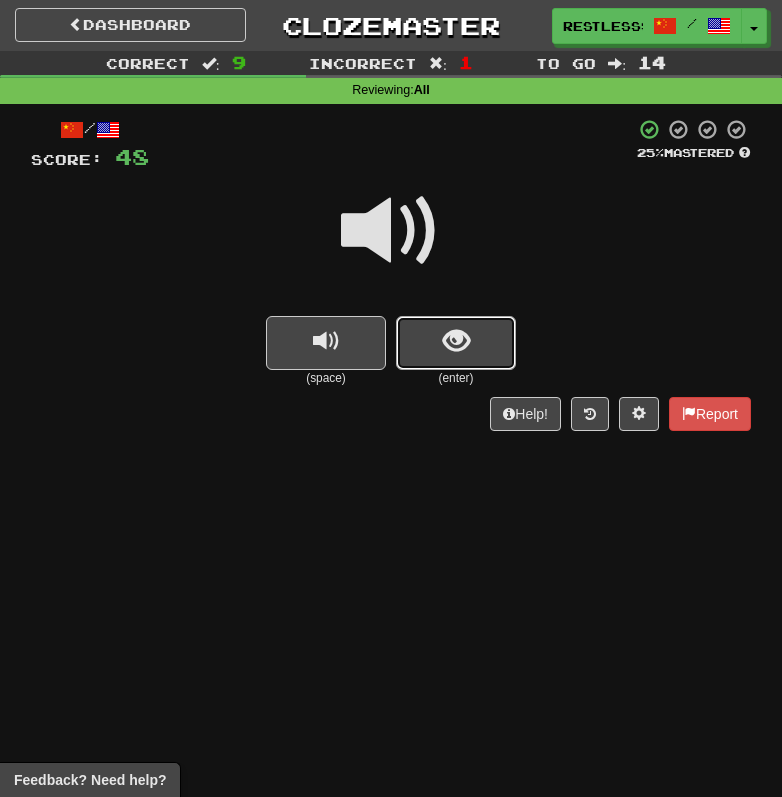 click at bounding box center (456, 343) 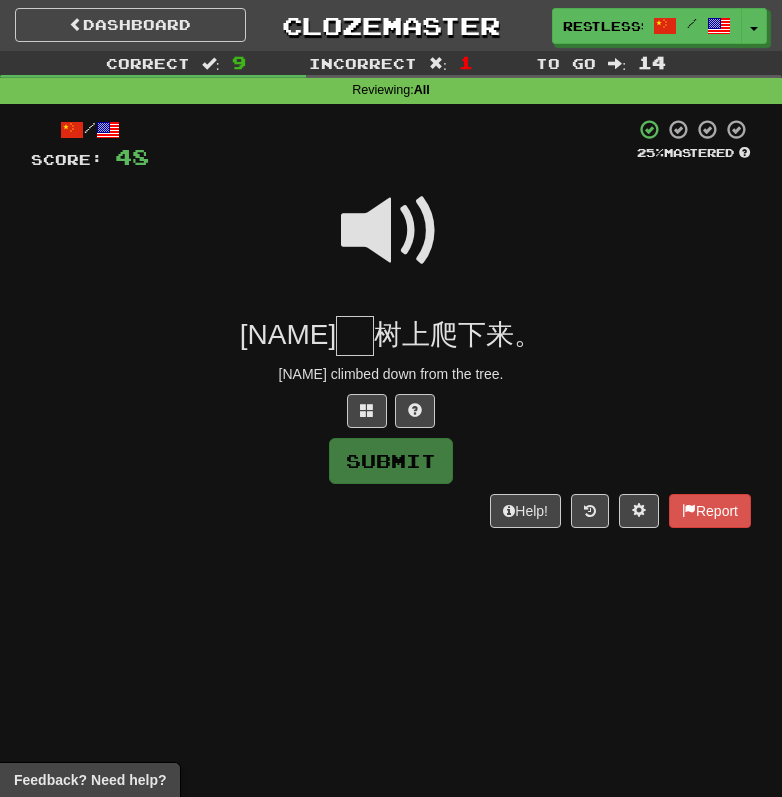 click at bounding box center (391, 231) 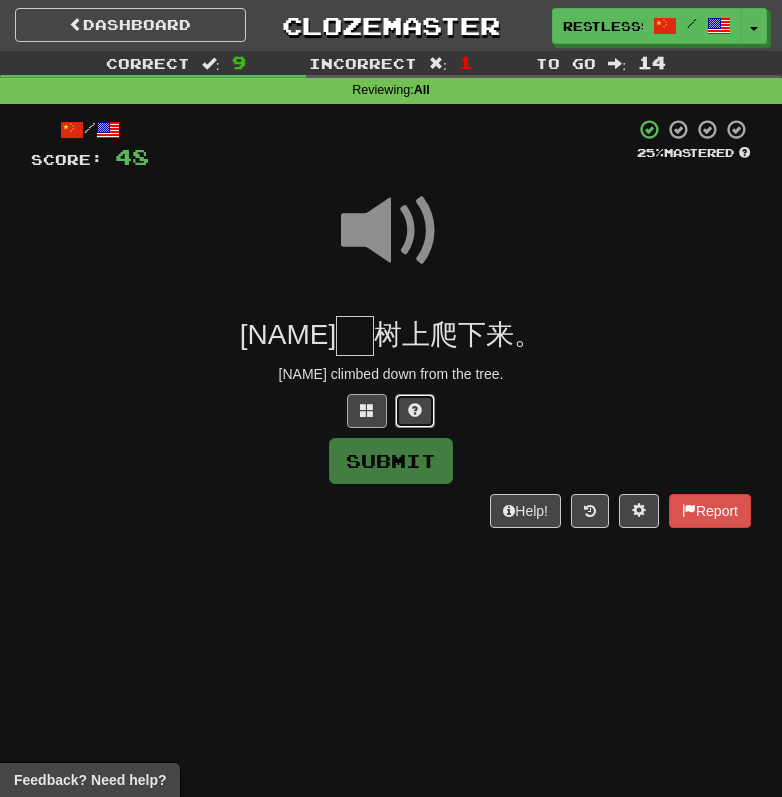 click at bounding box center (415, 411) 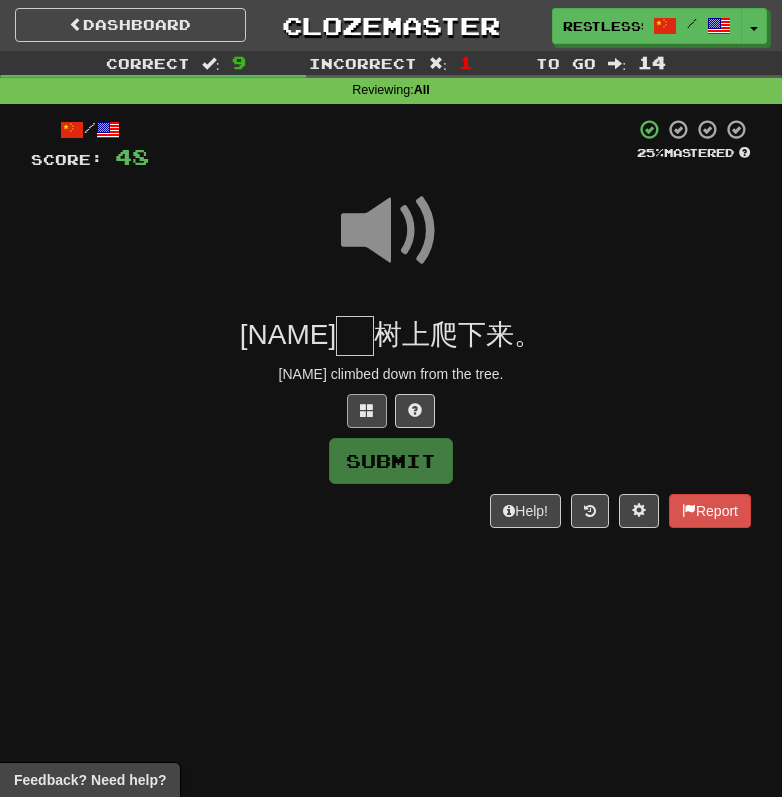 type on "*" 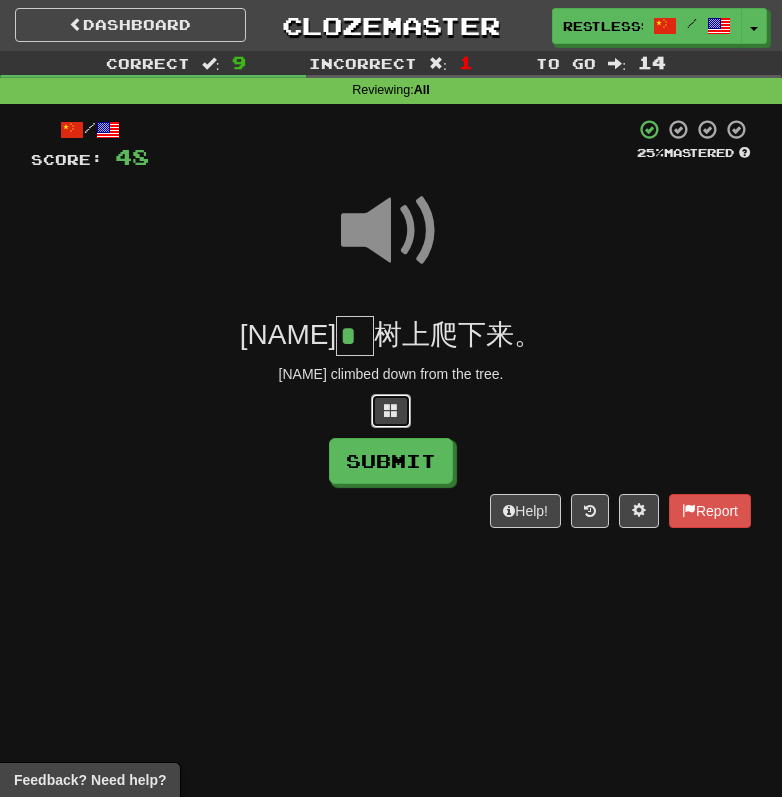 click at bounding box center (391, 411) 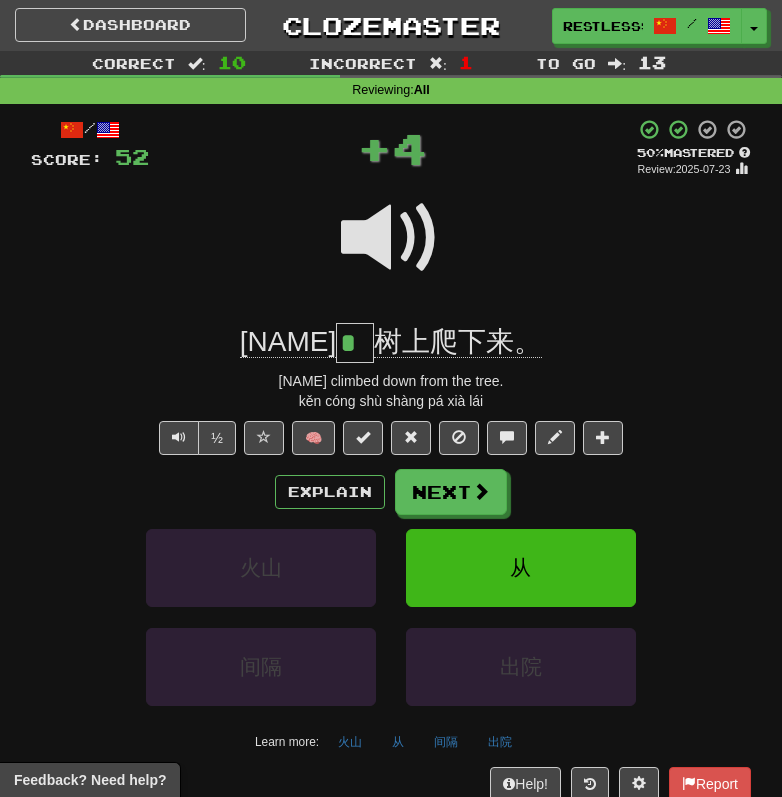 click on "*" at bounding box center [355, 343] 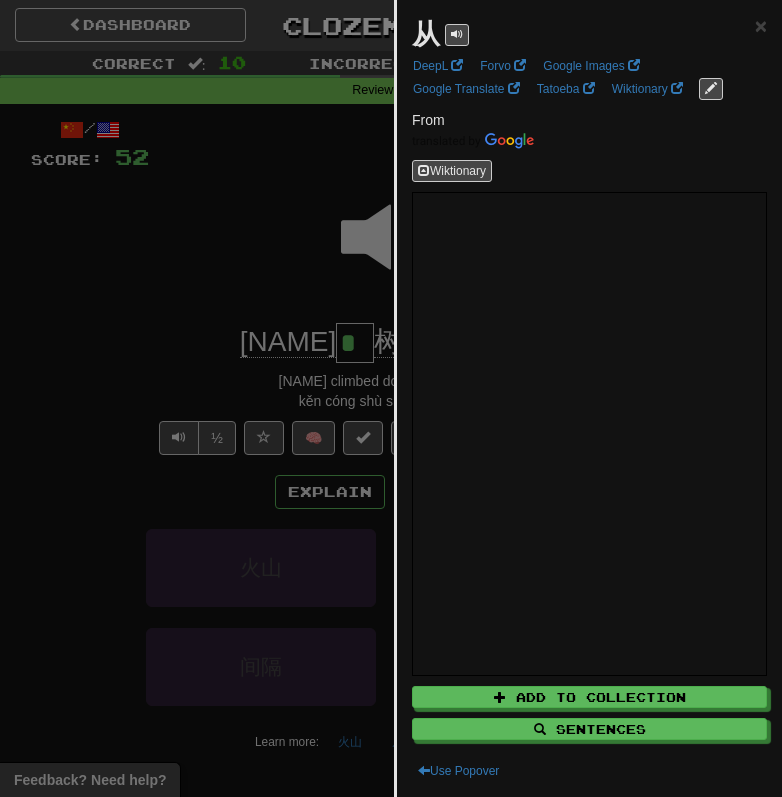click on "从" at bounding box center (440, 35) 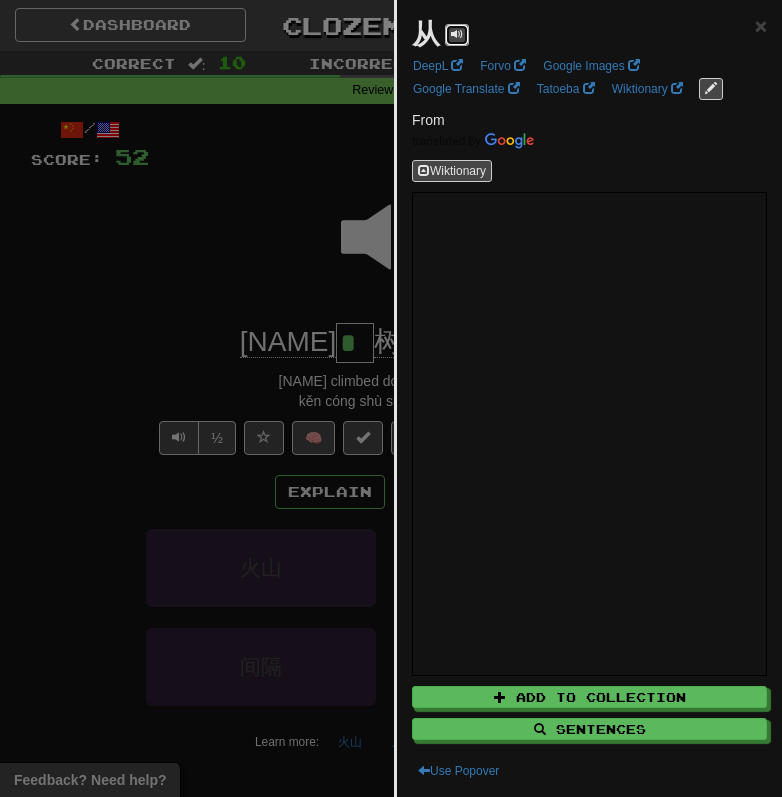click at bounding box center (457, 35) 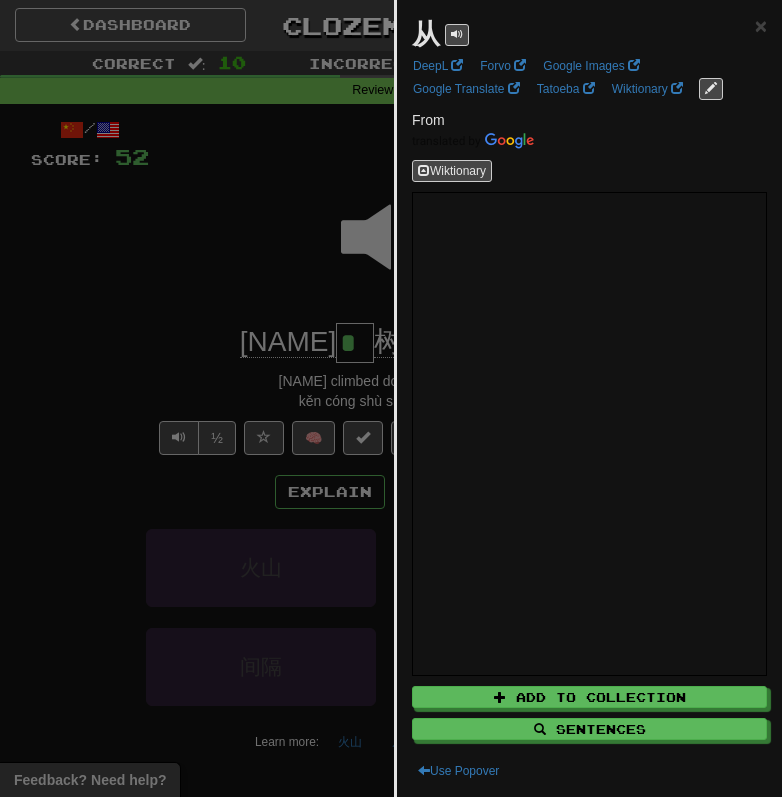 click at bounding box center [391, 398] 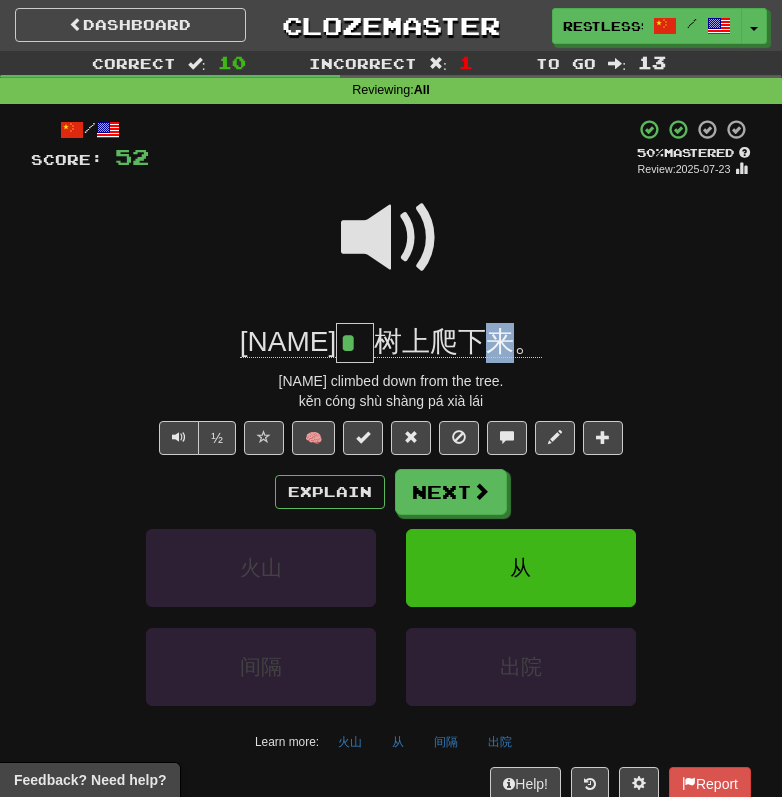 drag, startPoint x: 462, startPoint y: 339, endPoint x: 475, endPoint y: 339, distance: 13 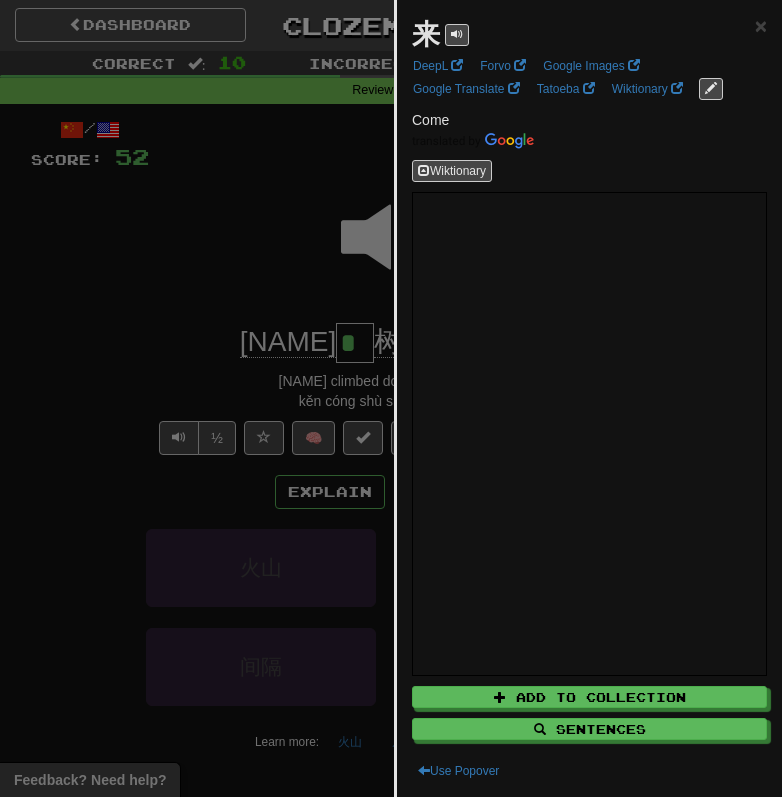 click at bounding box center [391, 398] 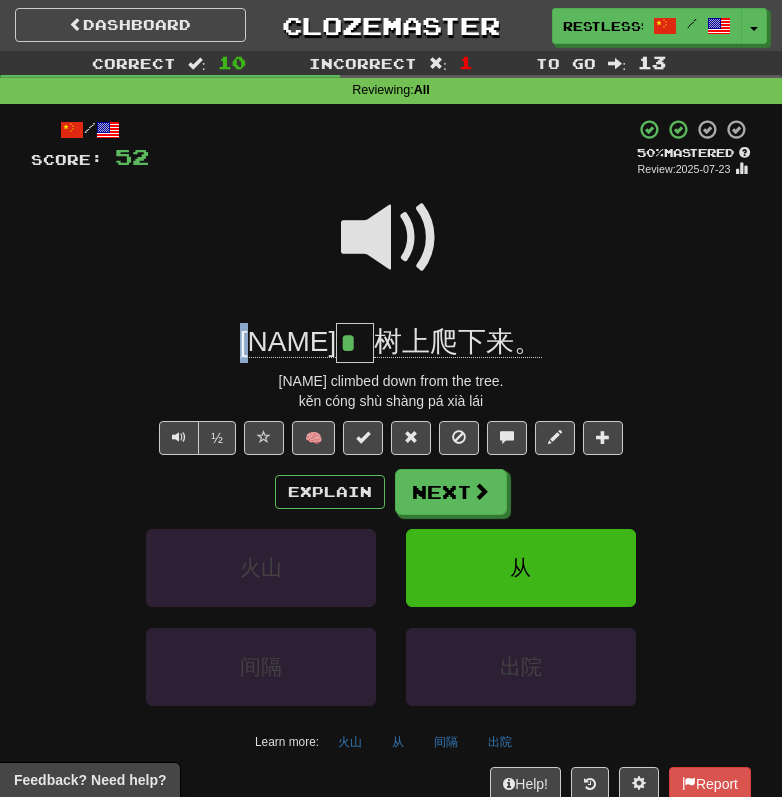 drag, startPoint x: 280, startPoint y: 343, endPoint x: 297, endPoint y: 343, distance: 17 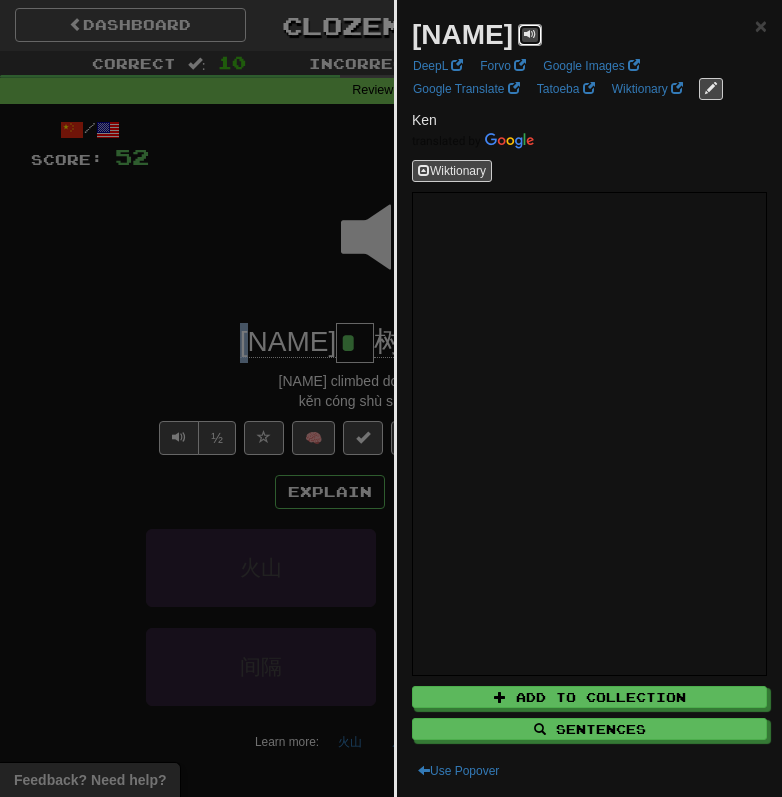 click at bounding box center [530, 34] 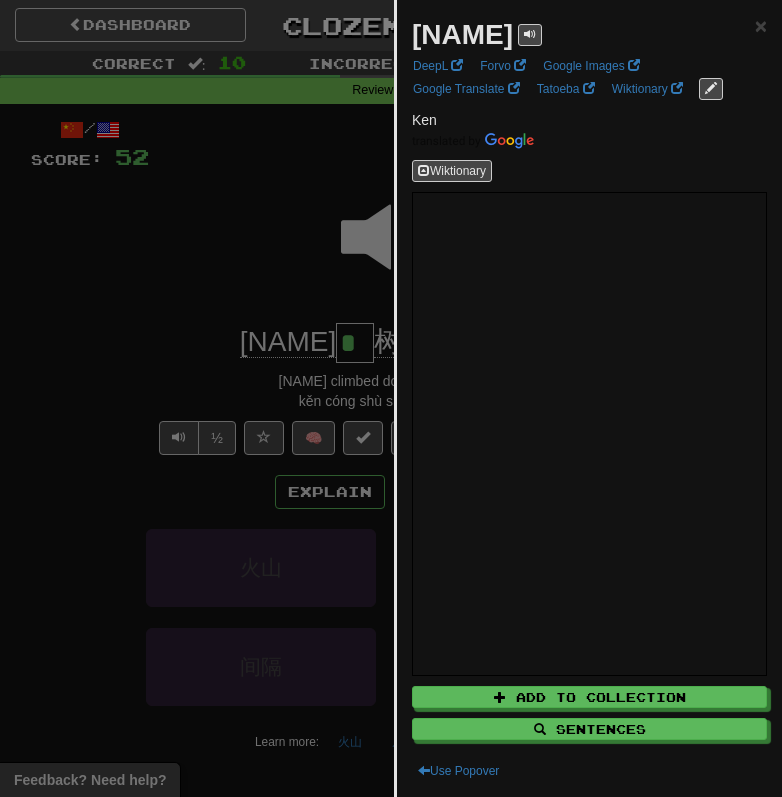 click at bounding box center [391, 398] 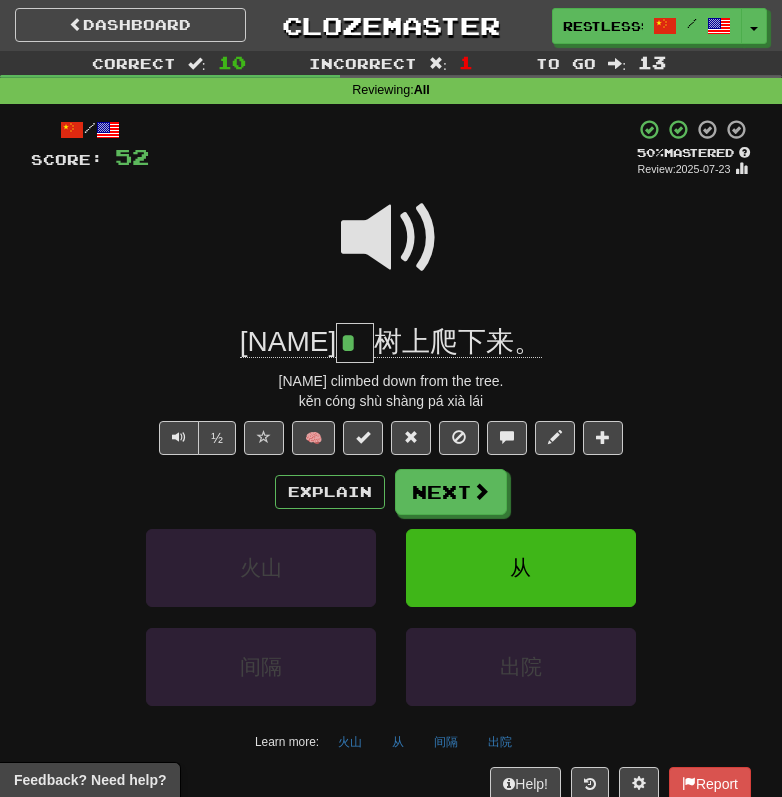 drag, startPoint x: 313, startPoint y: 355, endPoint x: 336, endPoint y: 355, distance: 23 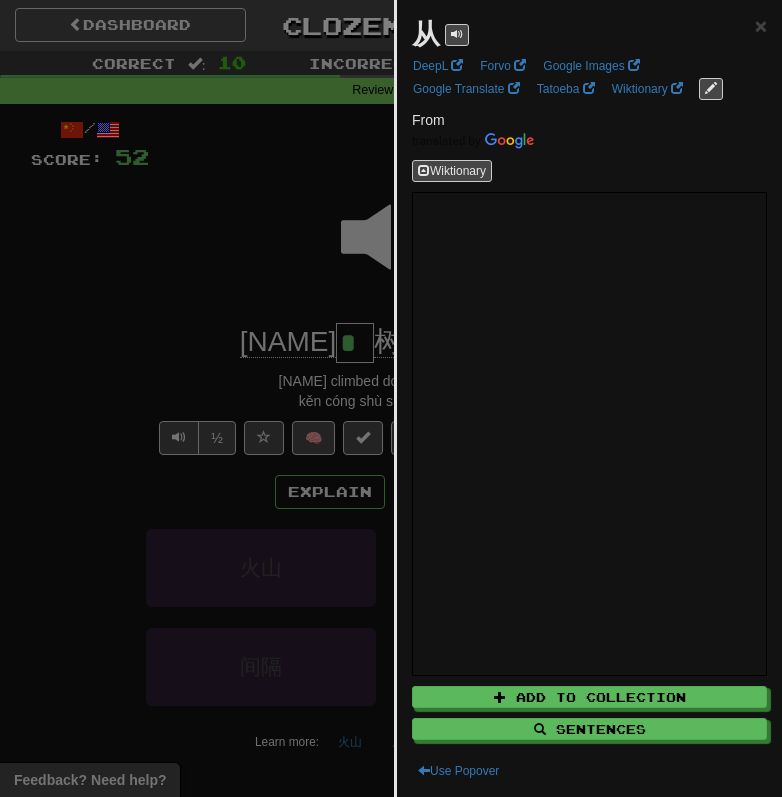 type 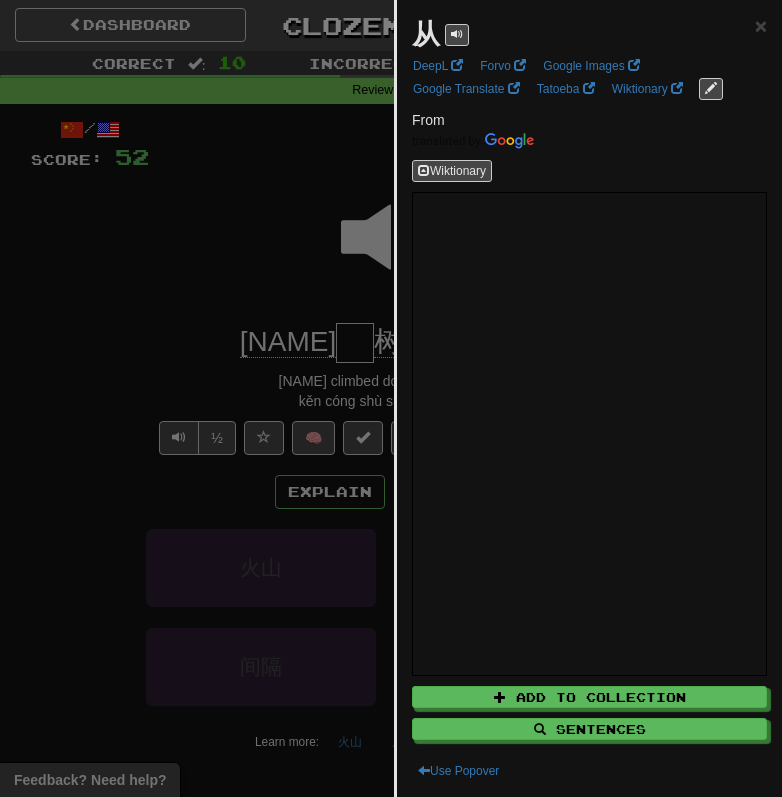 click at bounding box center [391, 398] 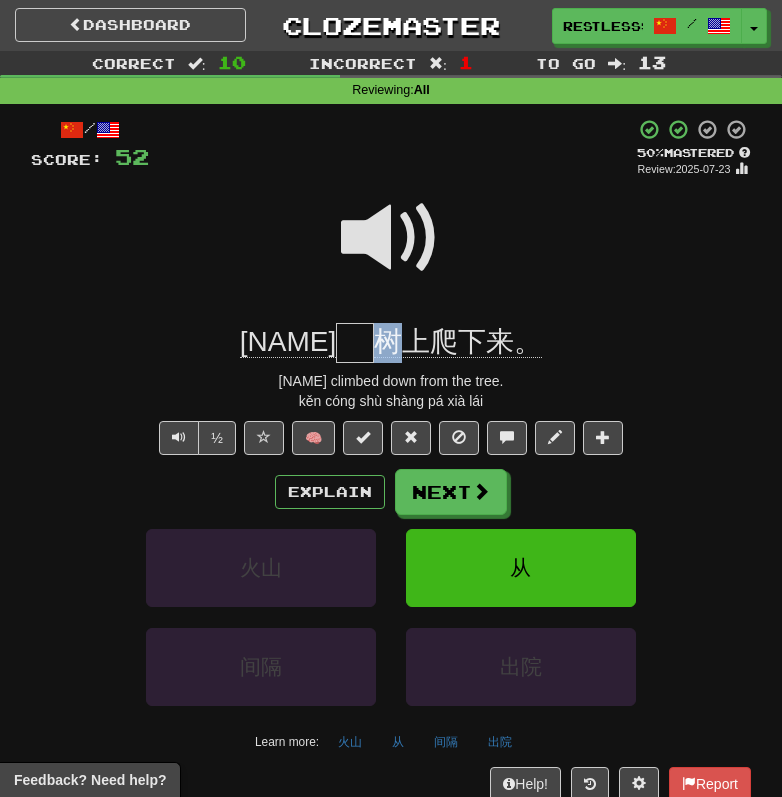 drag, startPoint x: 348, startPoint y: 333, endPoint x: 364, endPoint y: 333, distance: 16 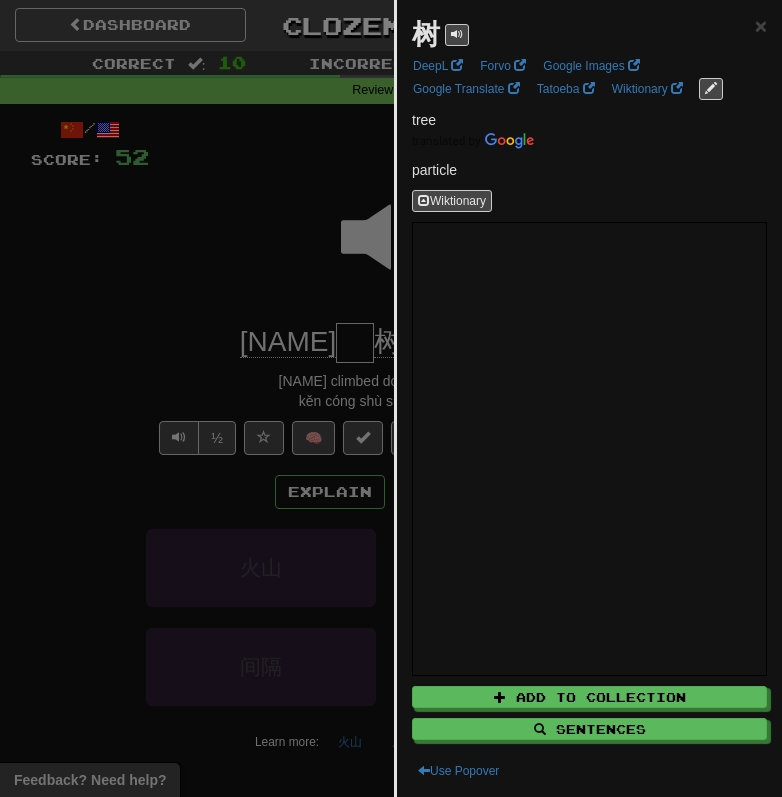 click at bounding box center (391, 398) 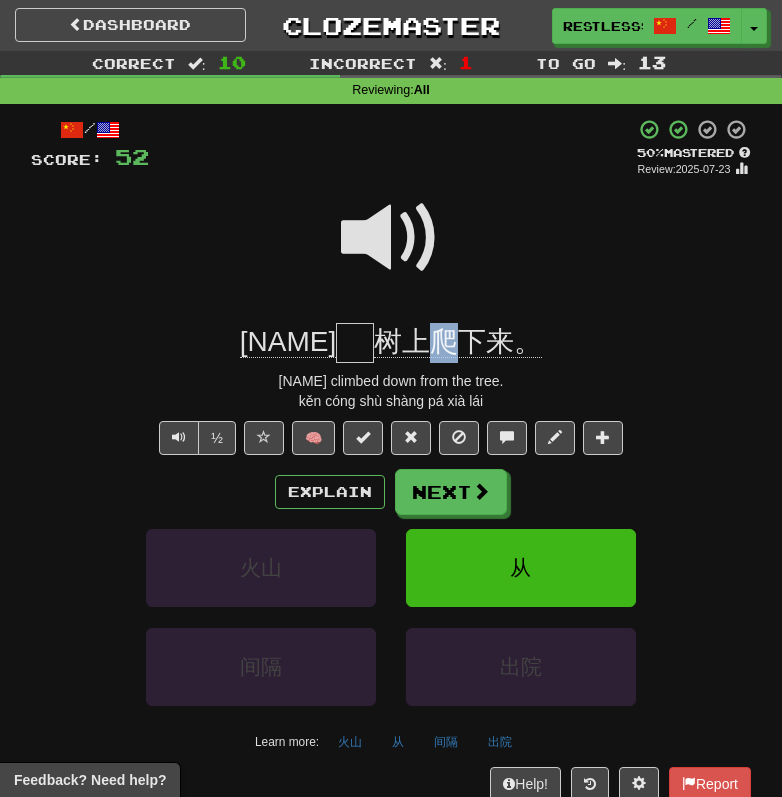 drag, startPoint x: 398, startPoint y: 340, endPoint x: 415, endPoint y: 340, distance: 17 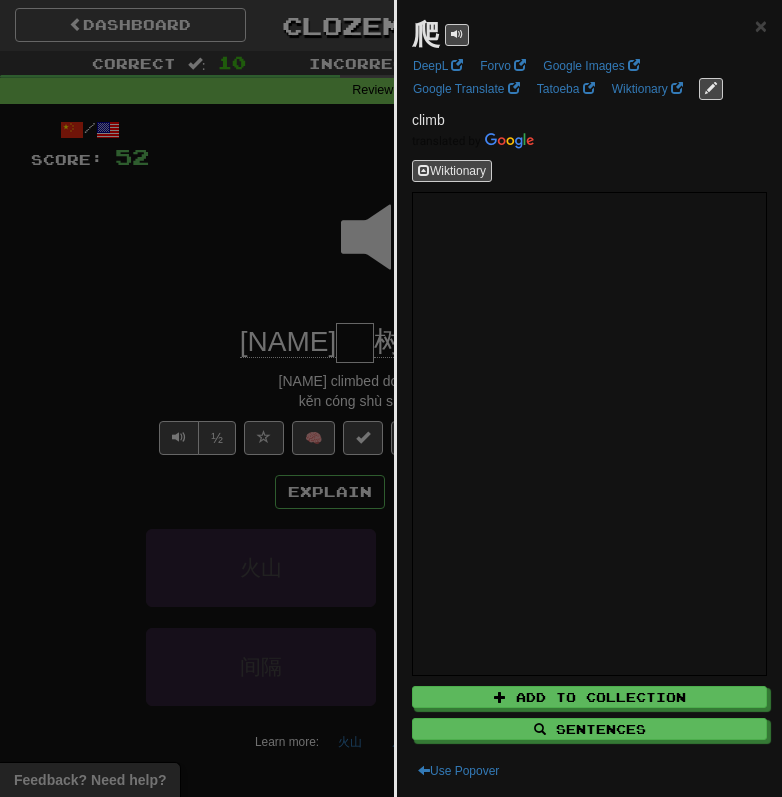 click at bounding box center [391, 398] 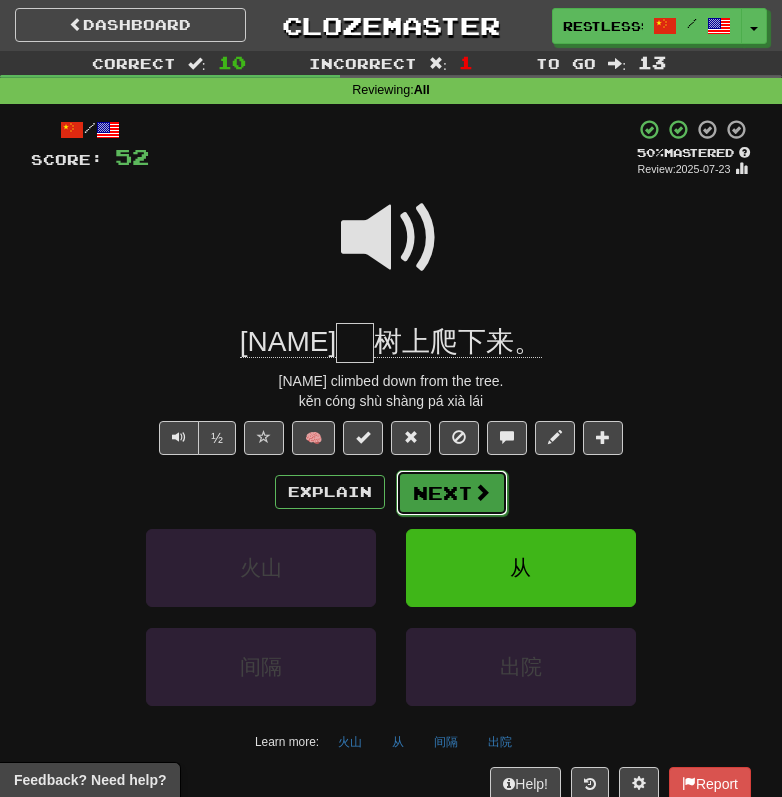 click on "Next" at bounding box center (452, 493) 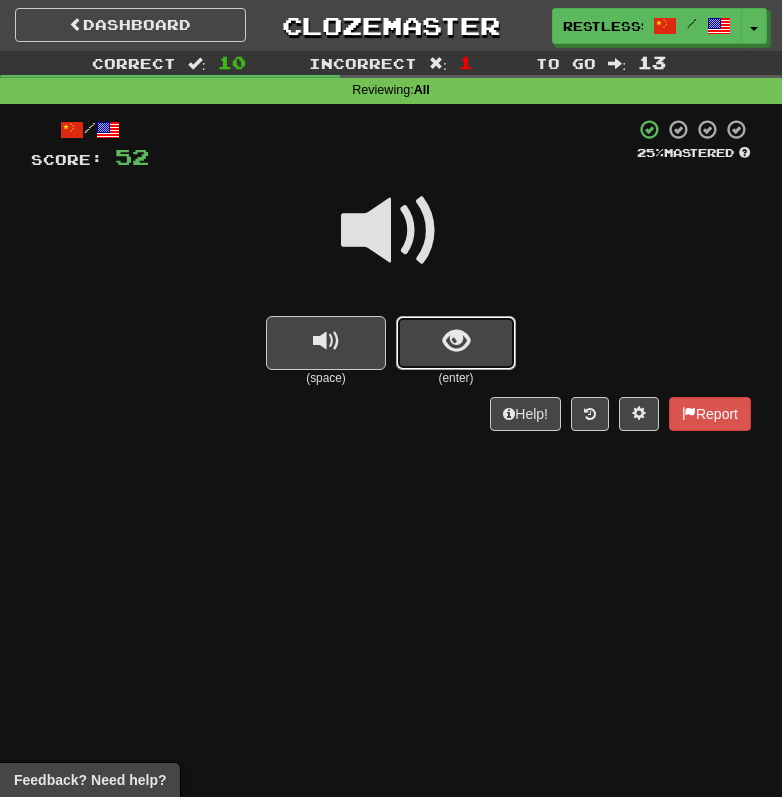 click at bounding box center [456, 341] 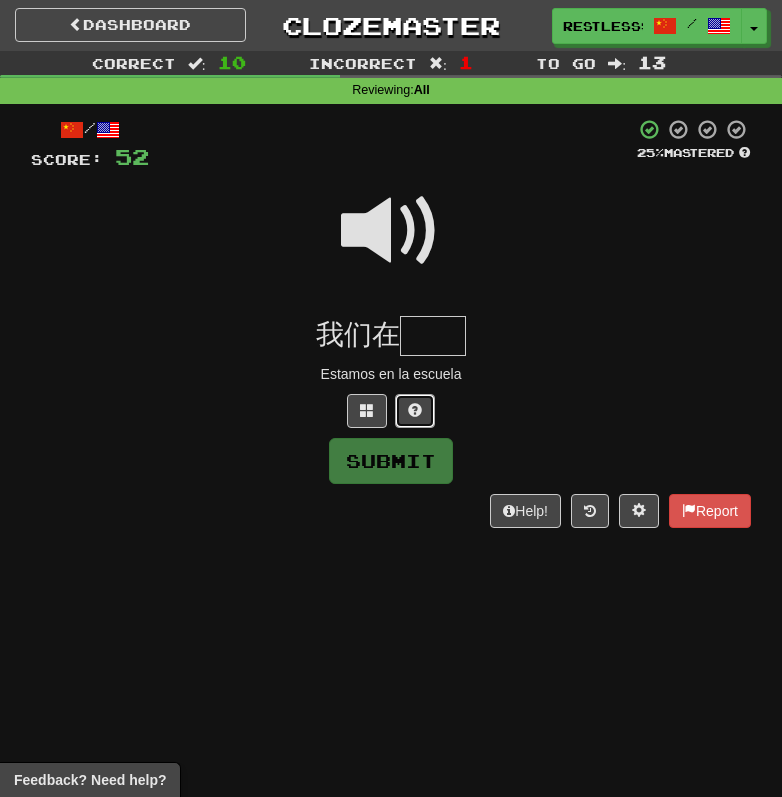 click at bounding box center (415, 411) 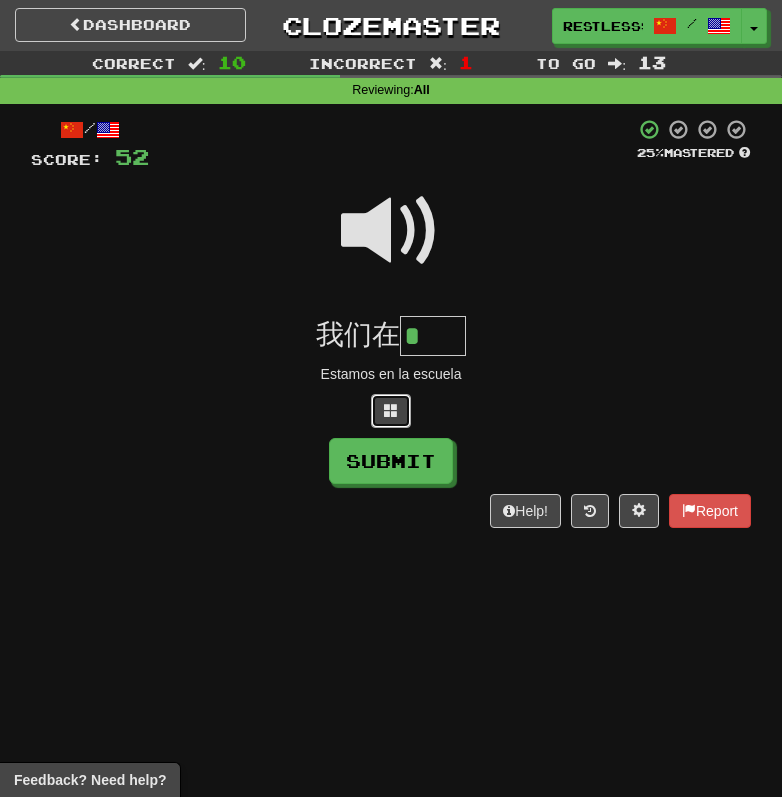 click at bounding box center [391, 411] 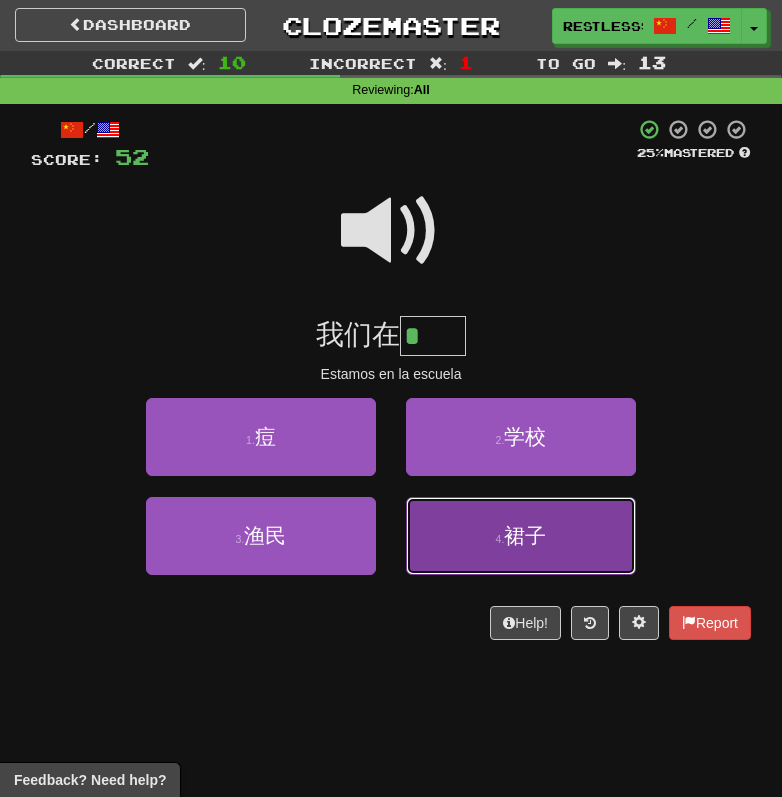 click on "4 .  裙子" at bounding box center (521, 536) 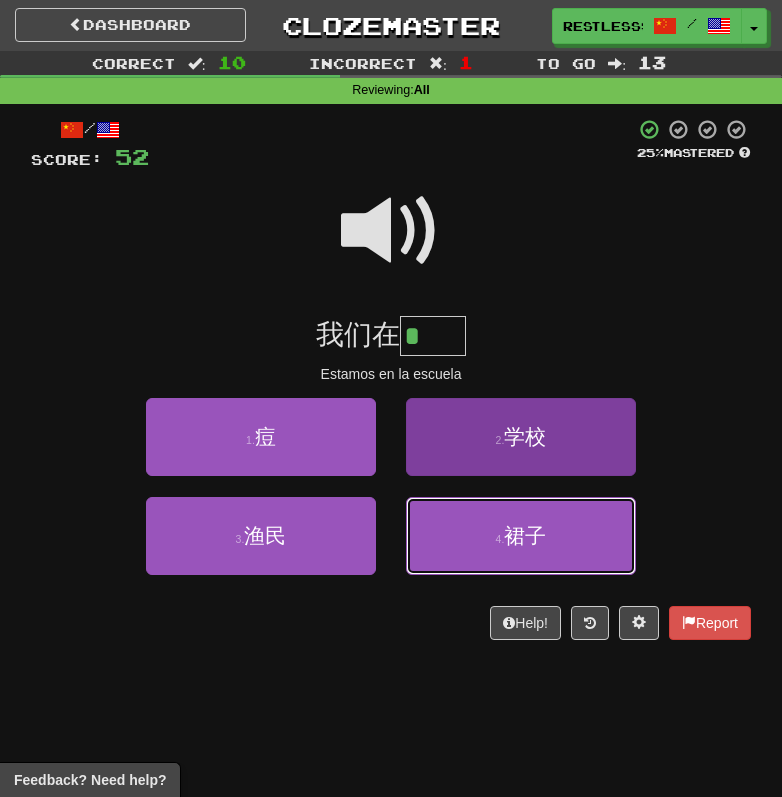 type on "**" 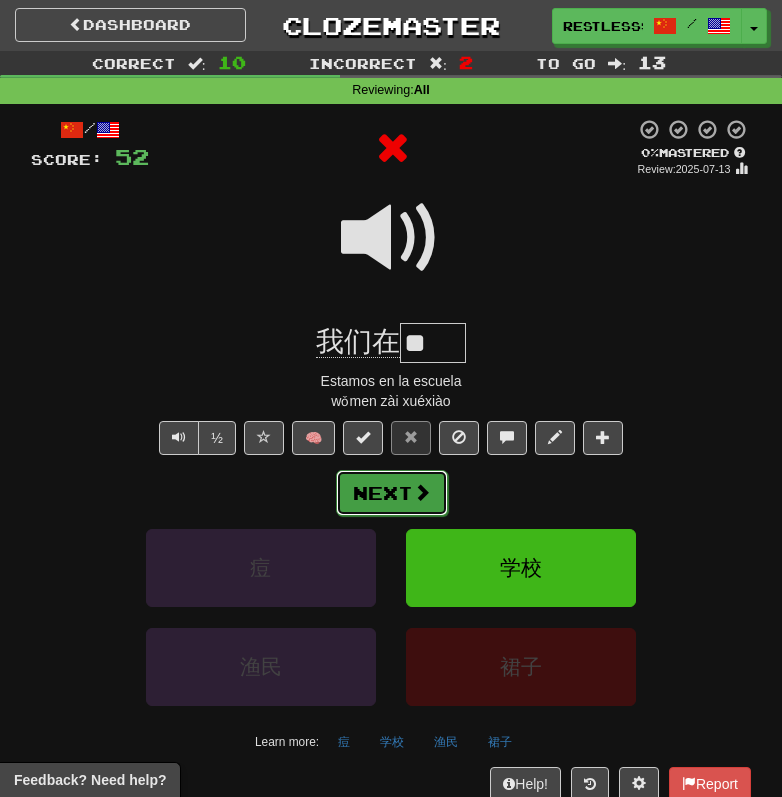 click at bounding box center [422, 492] 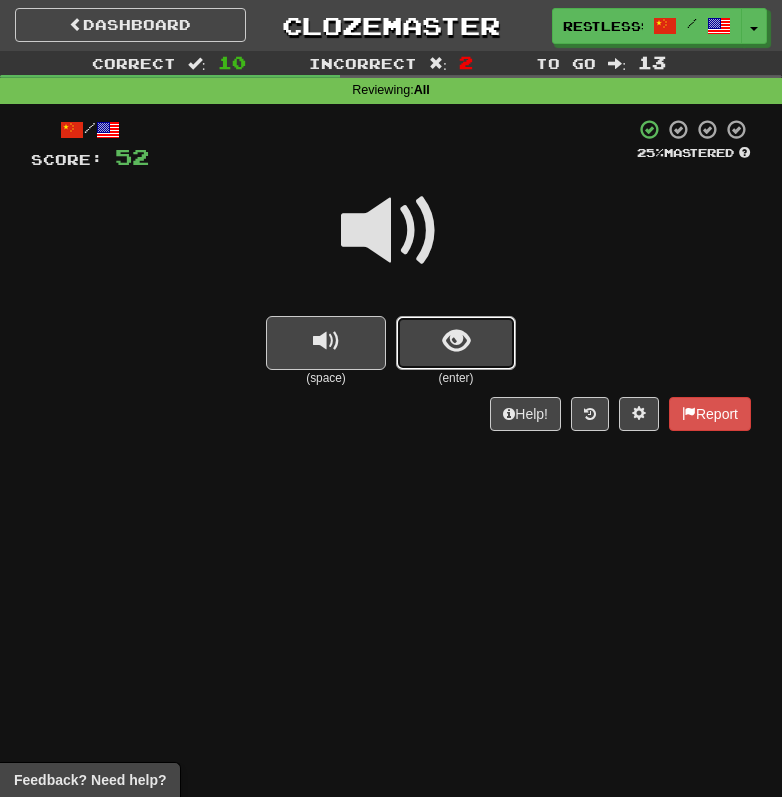 click at bounding box center [456, 343] 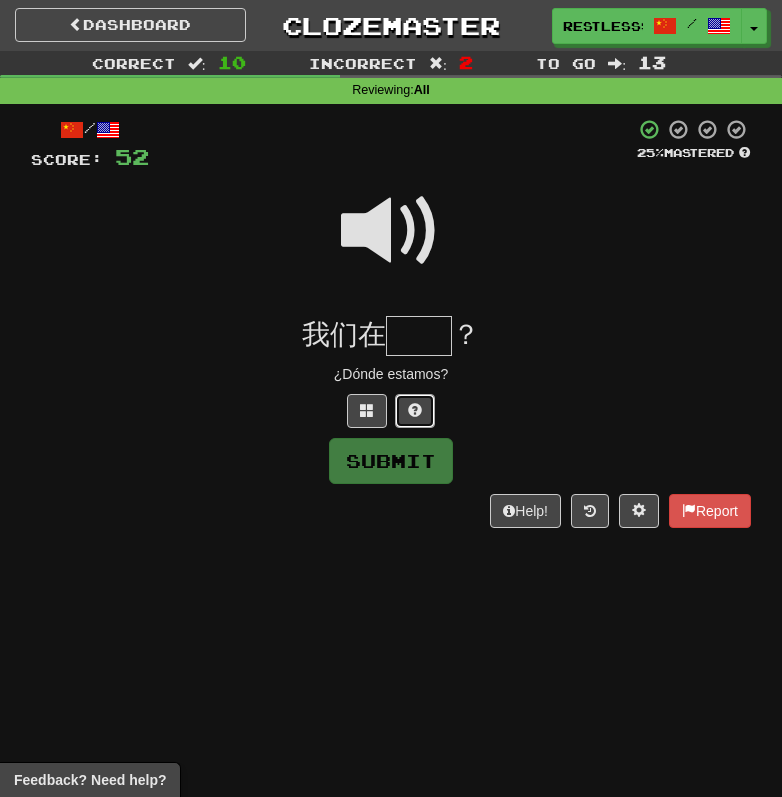 click at bounding box center (415, 410) 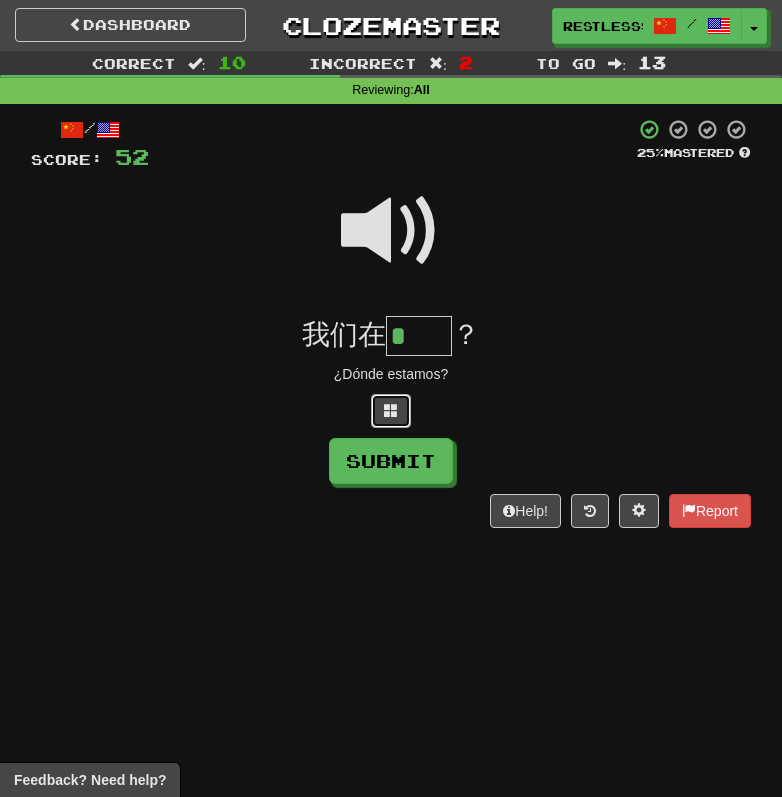 click at bounding box center [391, 410] 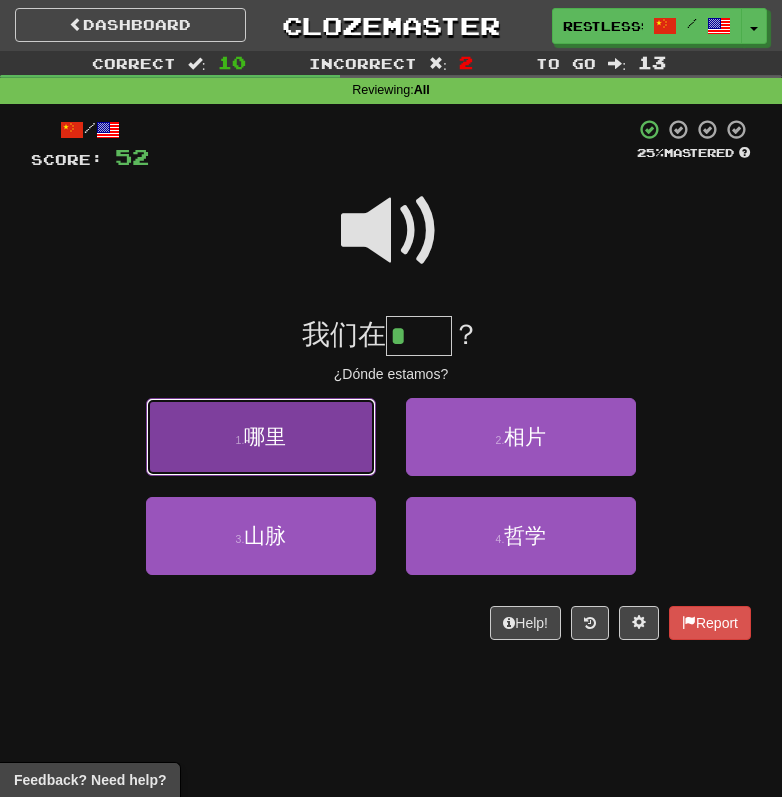 click on "1 .  哪里" at bounding box center (261, 437) 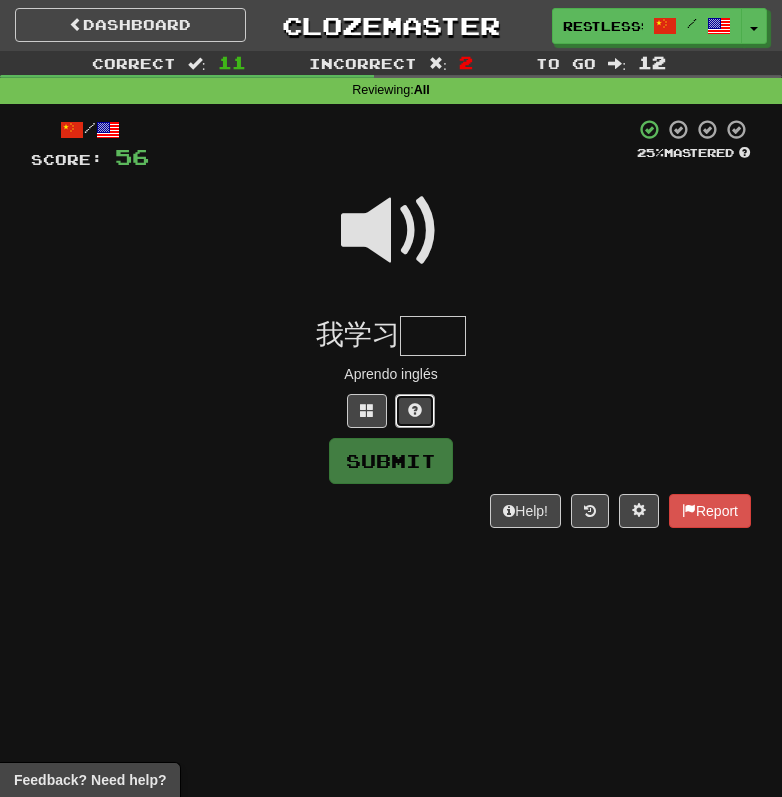 click at bounding box center (415, 411) 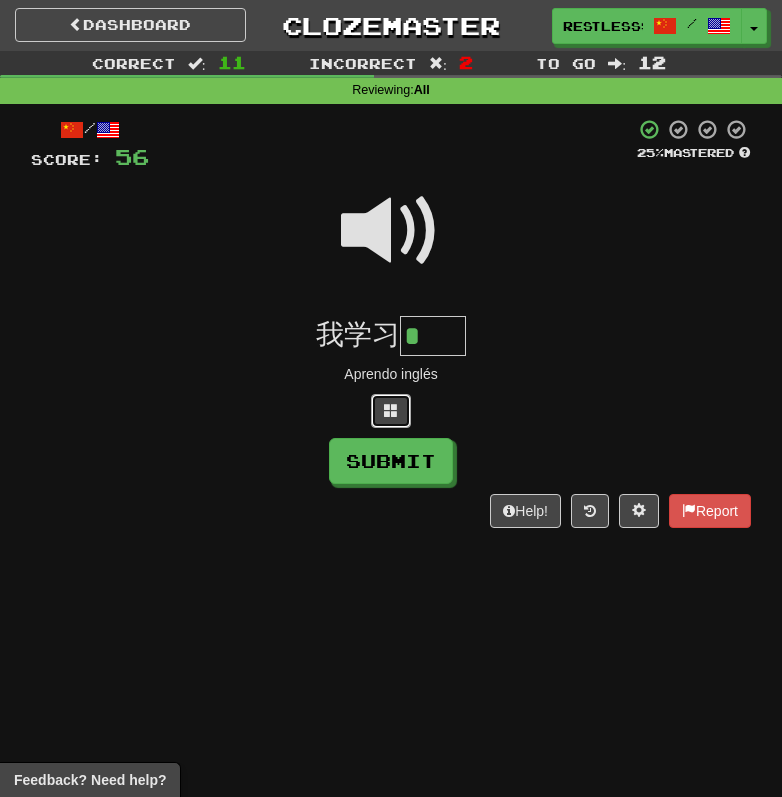 click at bounding box center (391, 411) 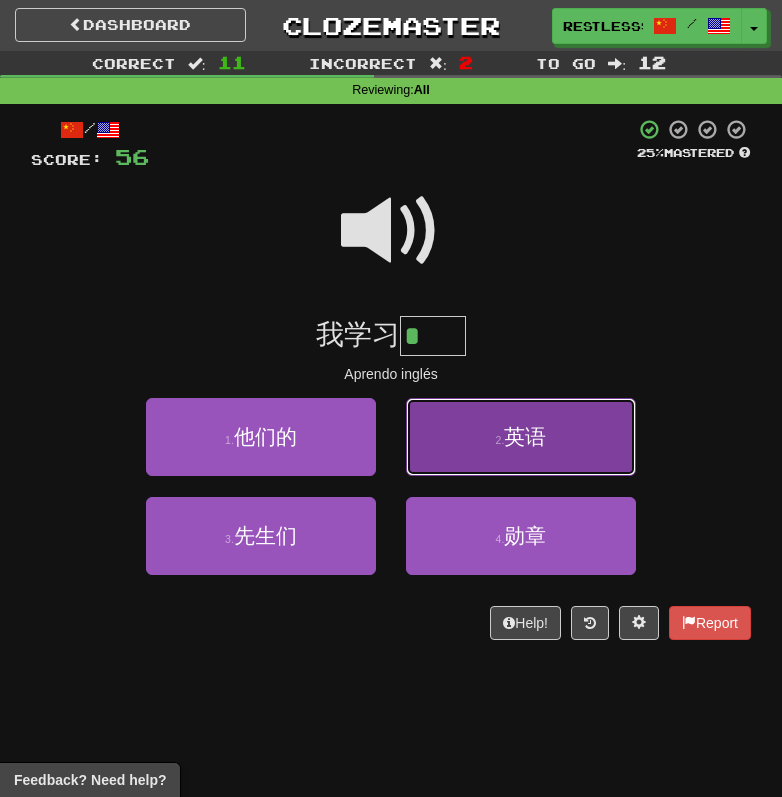 click on "2 .  英语" at bounding box center (521, 437) 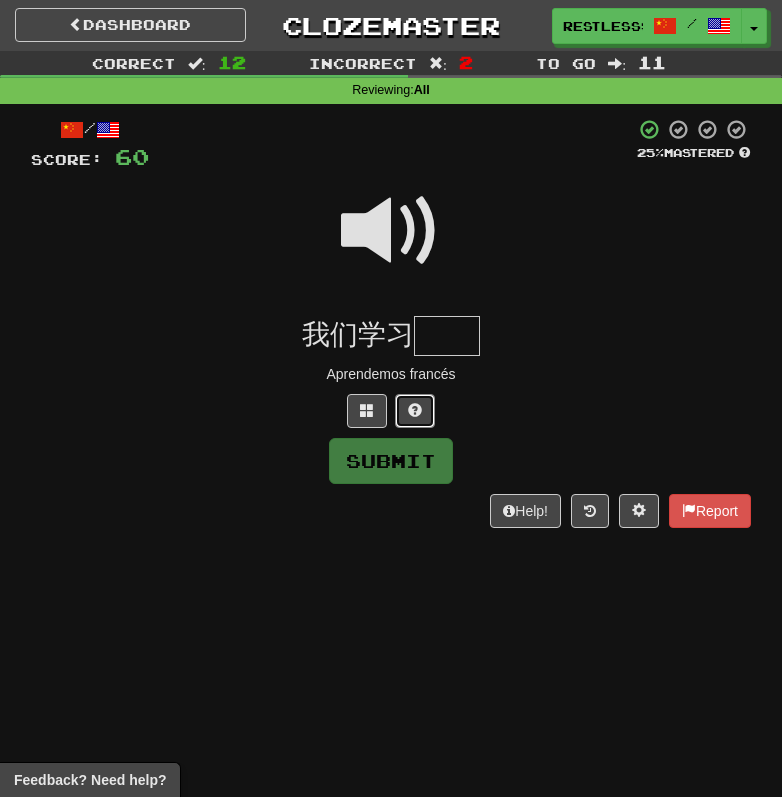 click at bounding box center [415, 411] 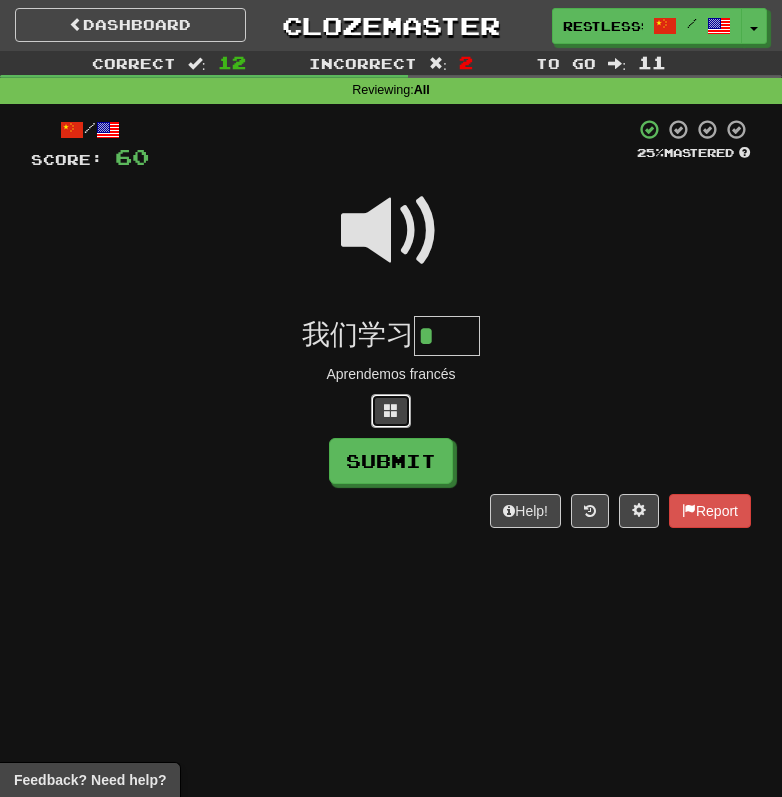 click at bounding box center [391, 410] 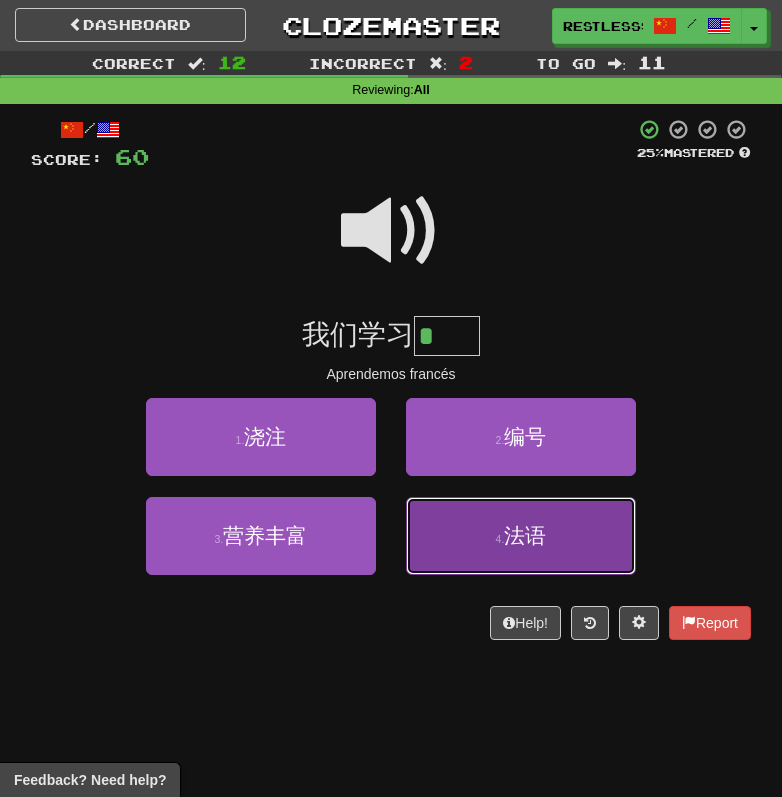click on "4 .  法语" at bounding box center (521, 536) 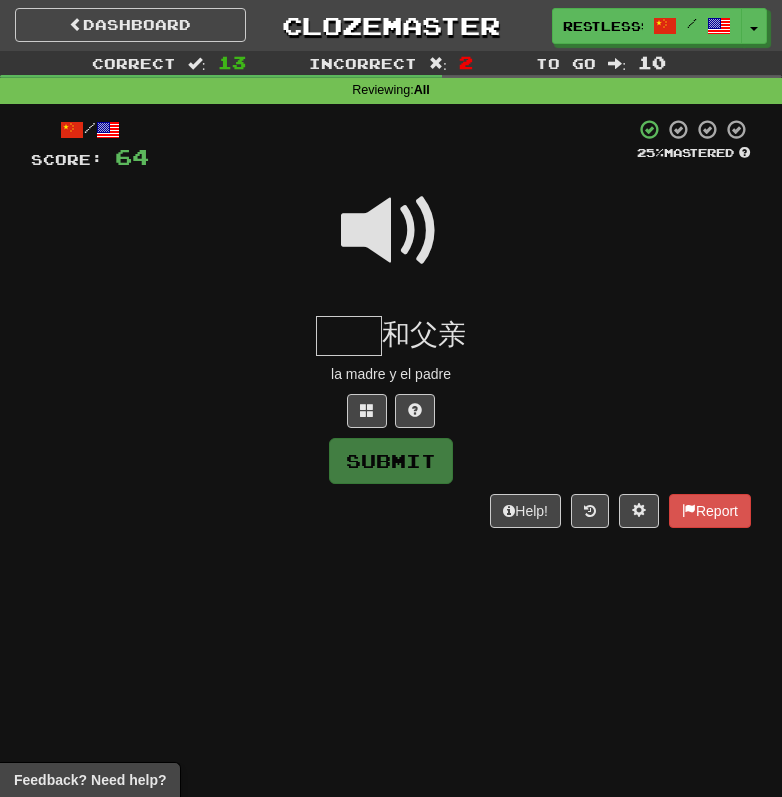 click on "/  Score:   64 25 %  Mastered 和父亲 la madre y el padre Submit  Help!  Report" at bounding box center (391, 323) 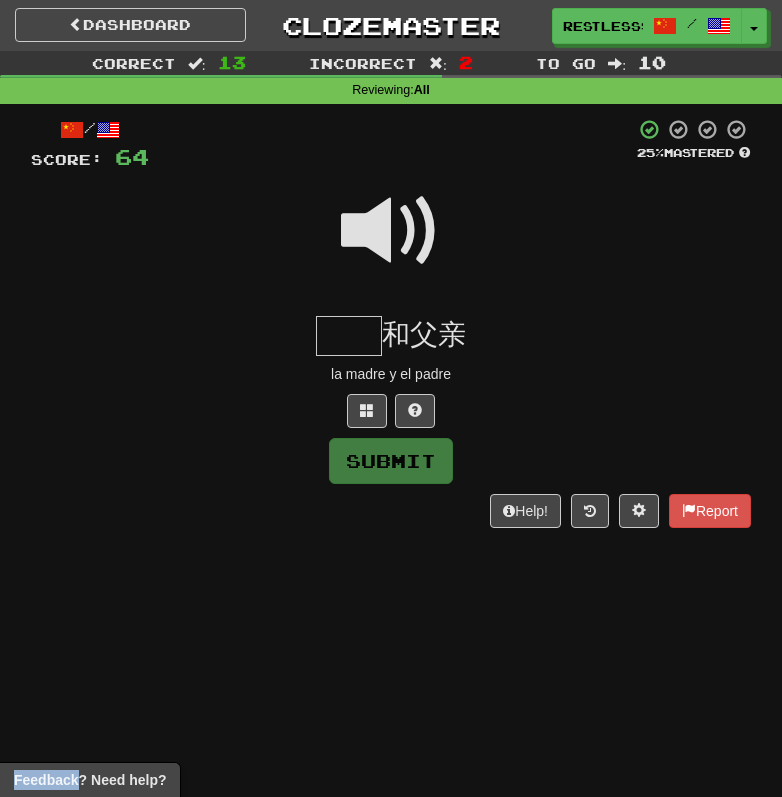 click on "/  Score:   64 25 %  Mastered 和父亲 la madre y el padre Submit  Help!  Report" at bounding box center [391, 323] 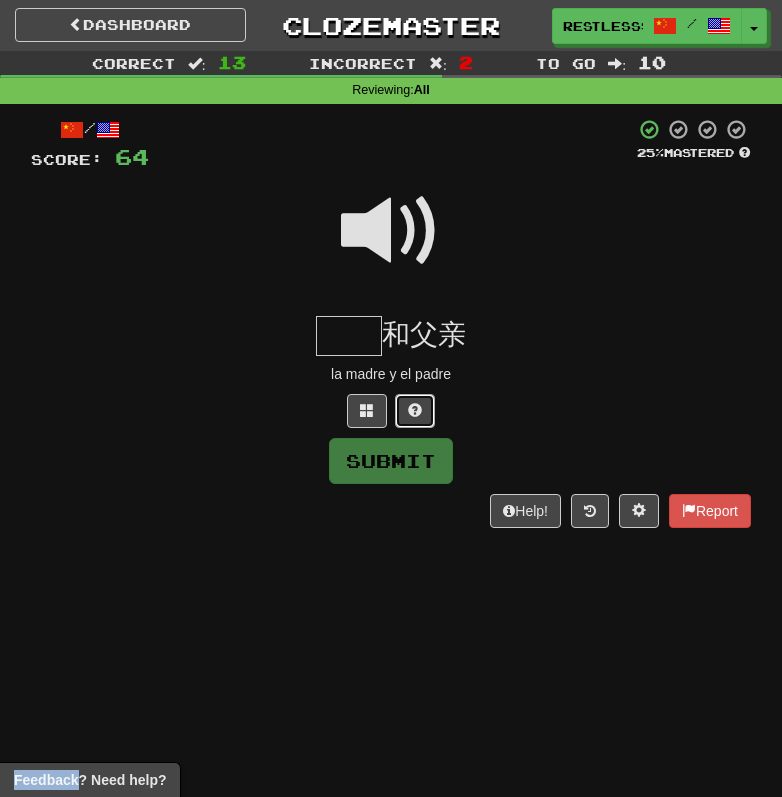 click at bounding box center (415, 411) 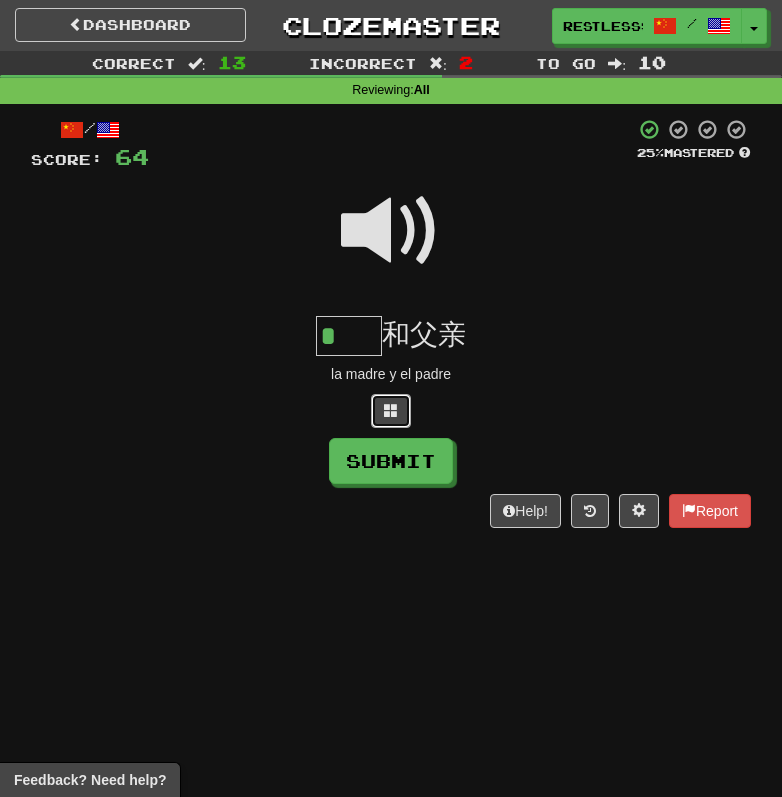 click at bounding box center [391, 411] 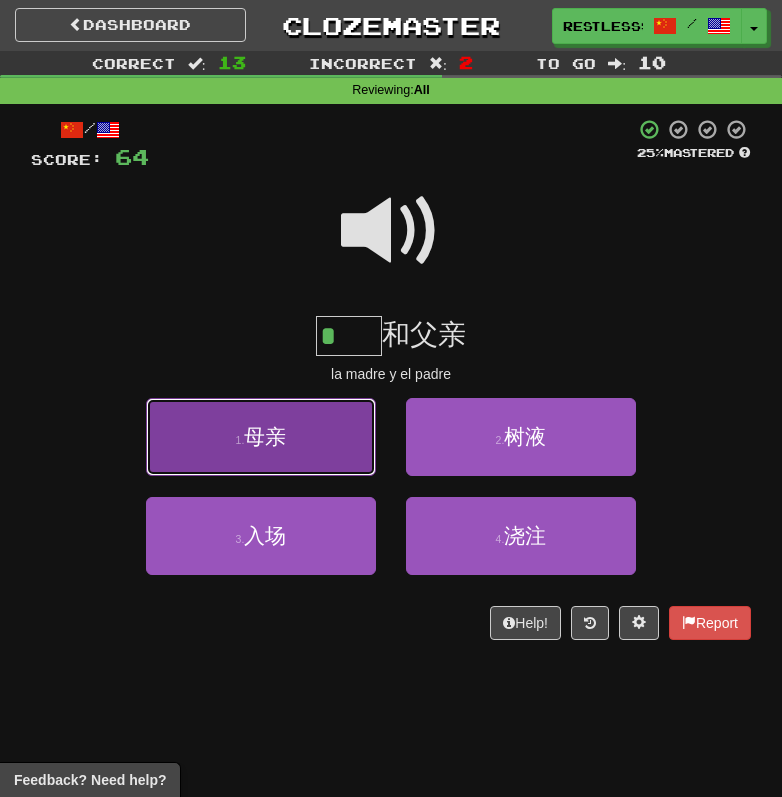 click on "1 .  母亲" at bounding box center (261, 437) 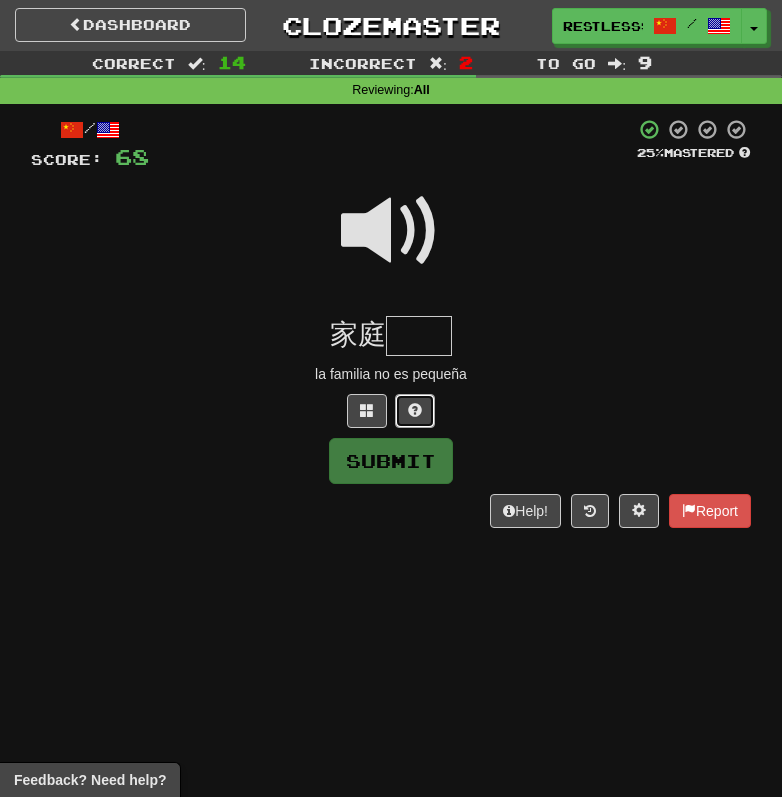 click at bounding box center (415, 410) 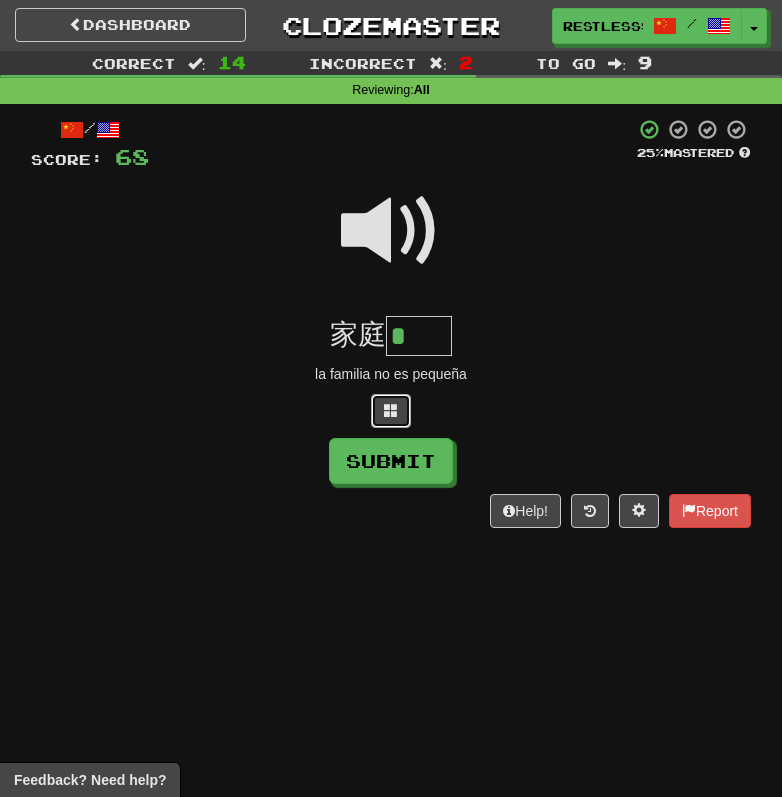 click at bounding box center (391, 411) 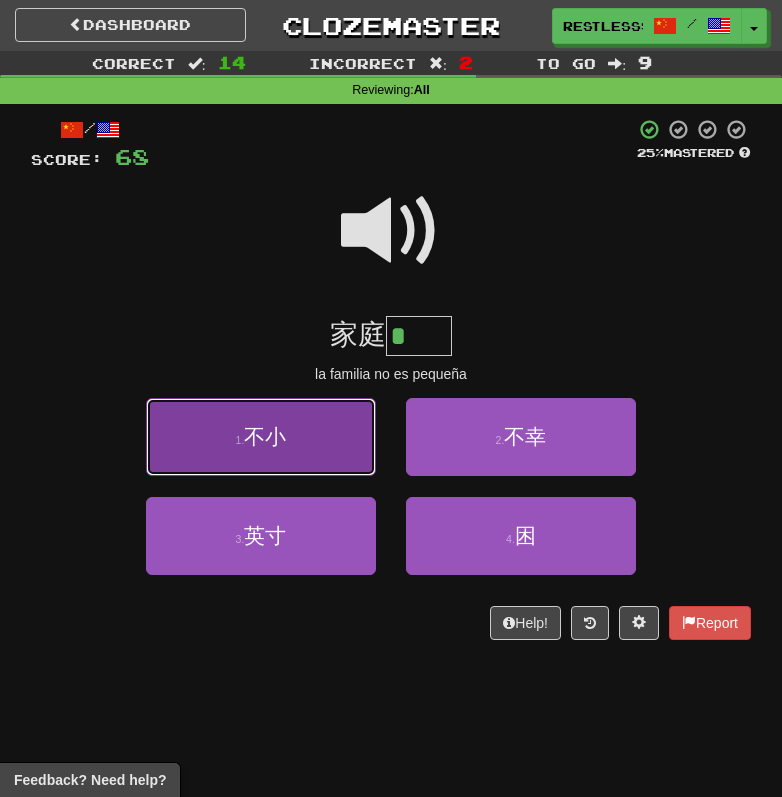 click on "1 .  不小" at bounding box center (261, 437) 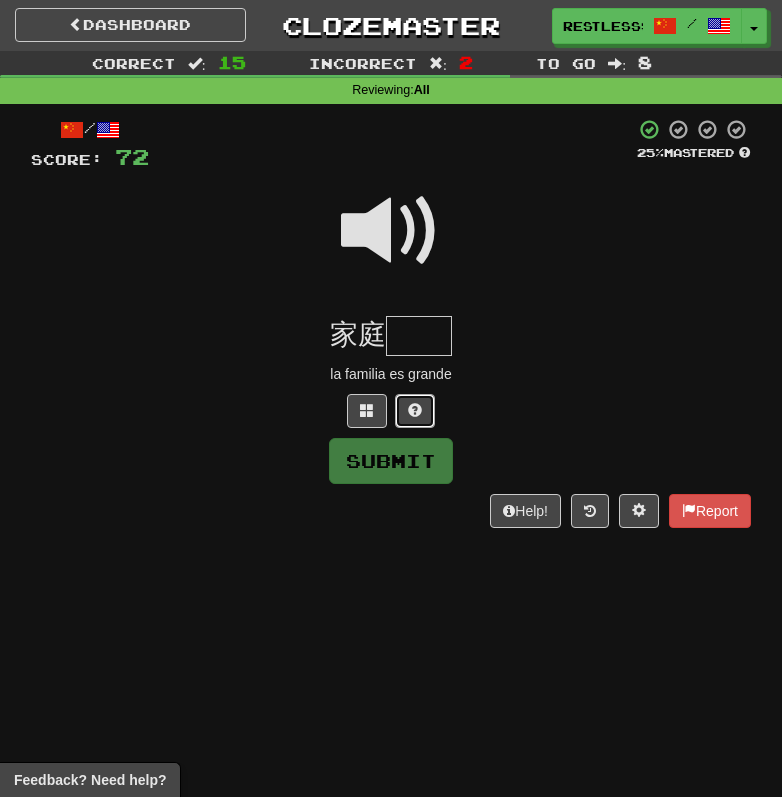 click at bounding box center (415, 411) 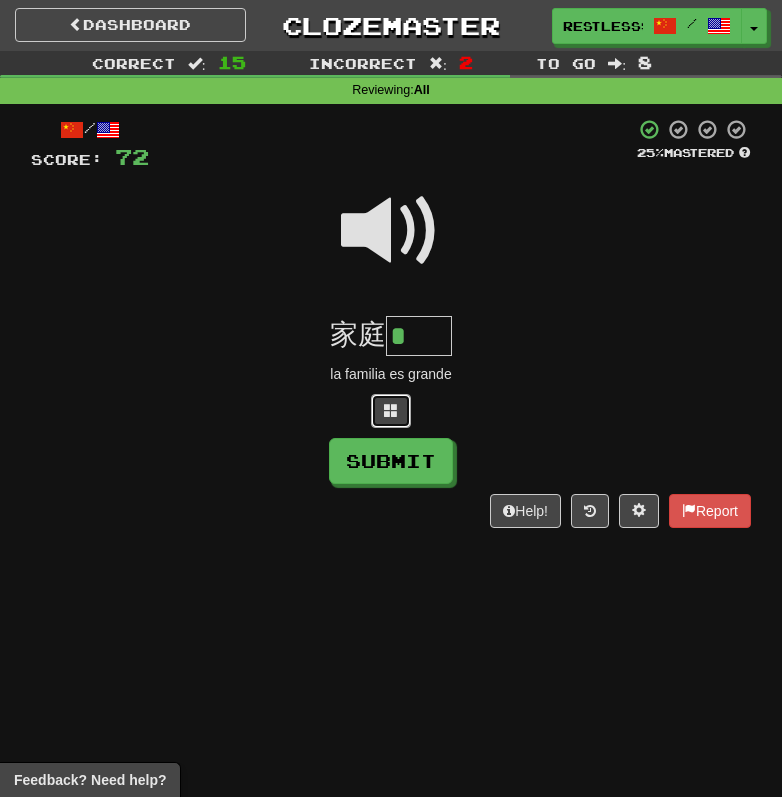 click at bounding box center [391, 410] 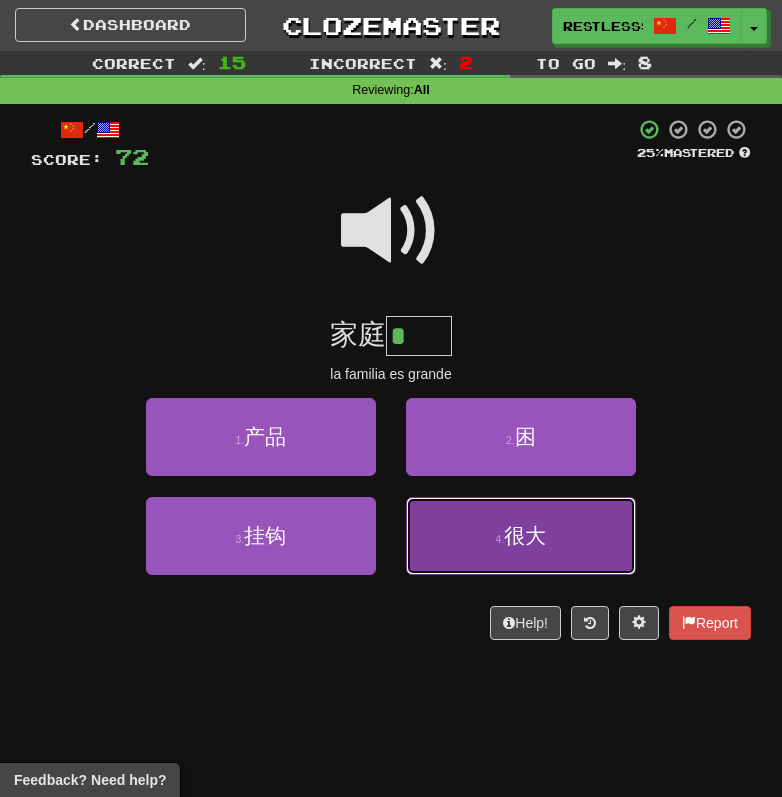 click on "4 .  很大" at bounding box center [521, 536] 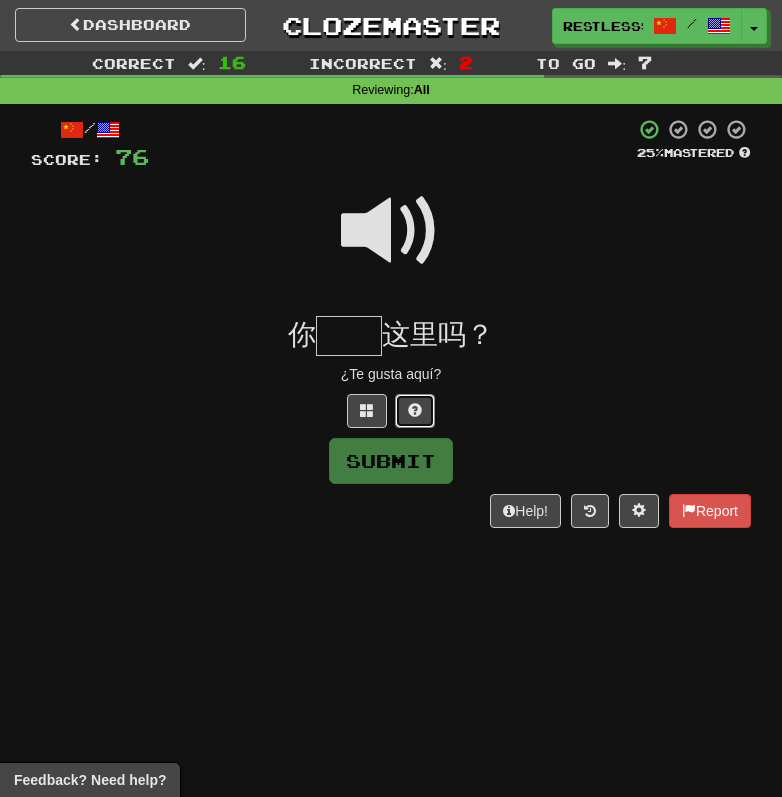 click at bounding box center (415, 411) 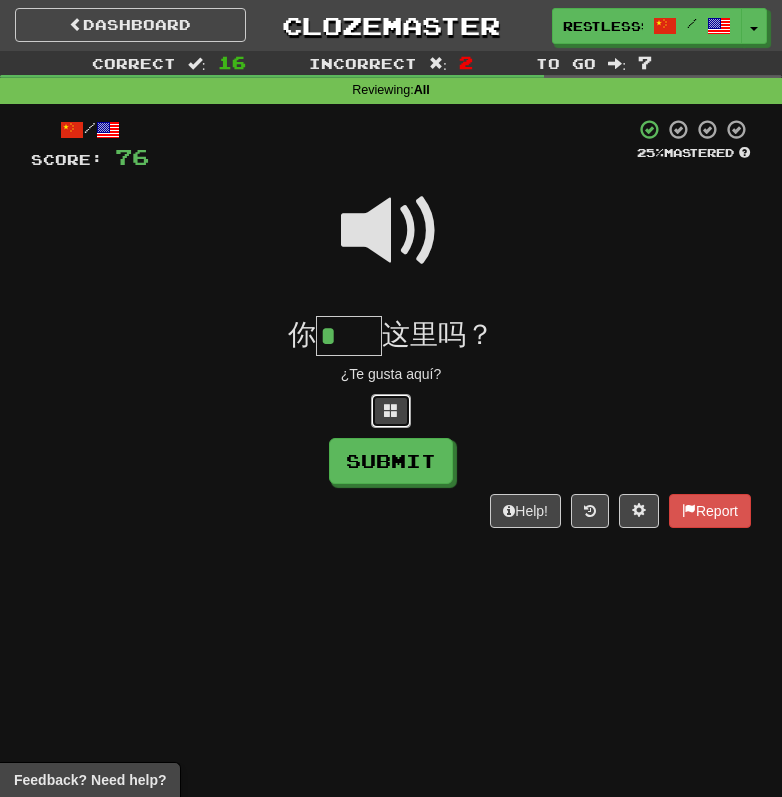 click at bounding box center (391, 411) 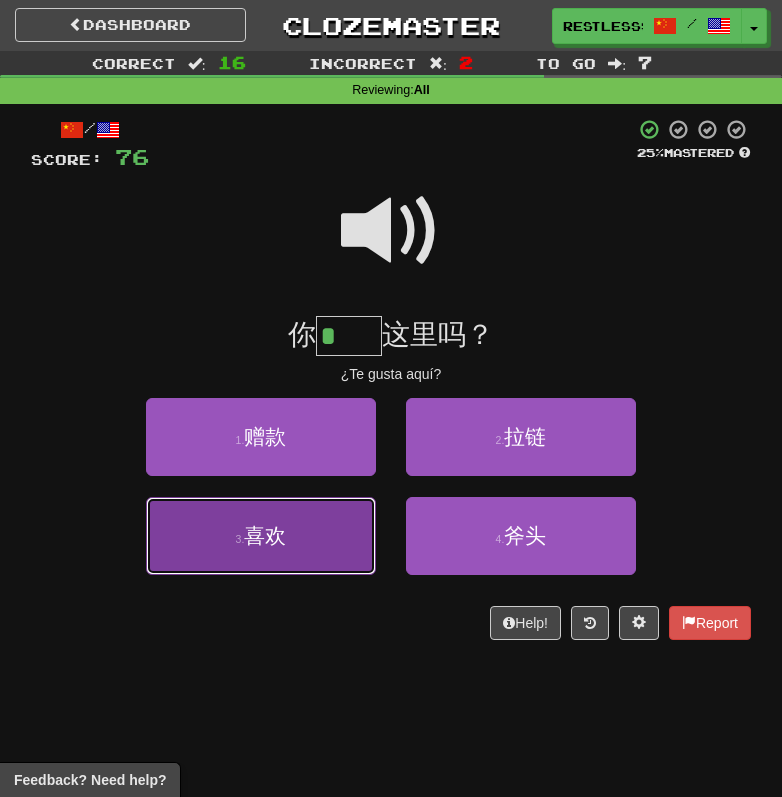 click on "3 .  喜欢" at bounding box center (261, 536) 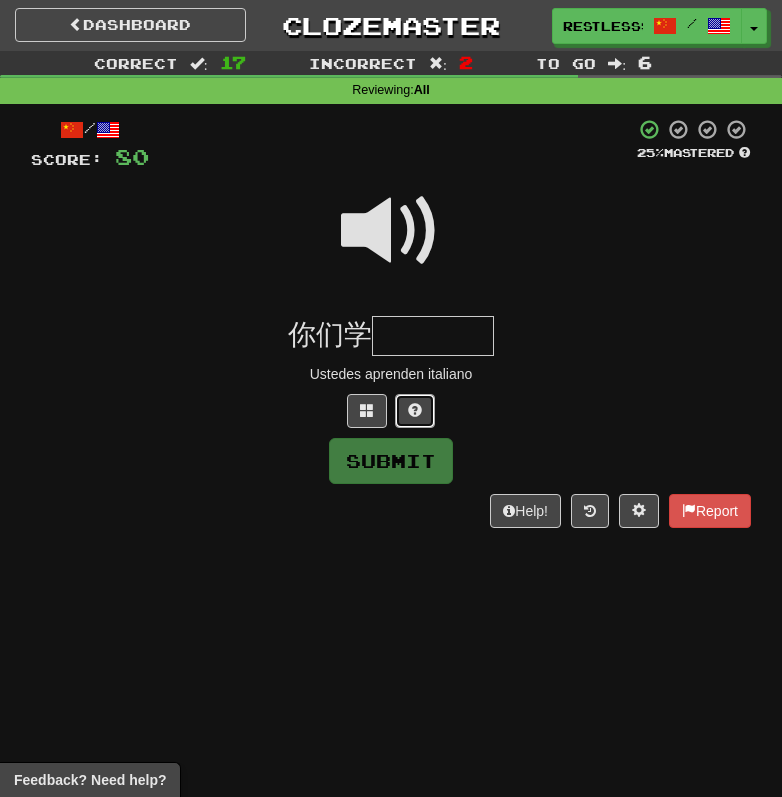 click at bounding box center (415, 411) 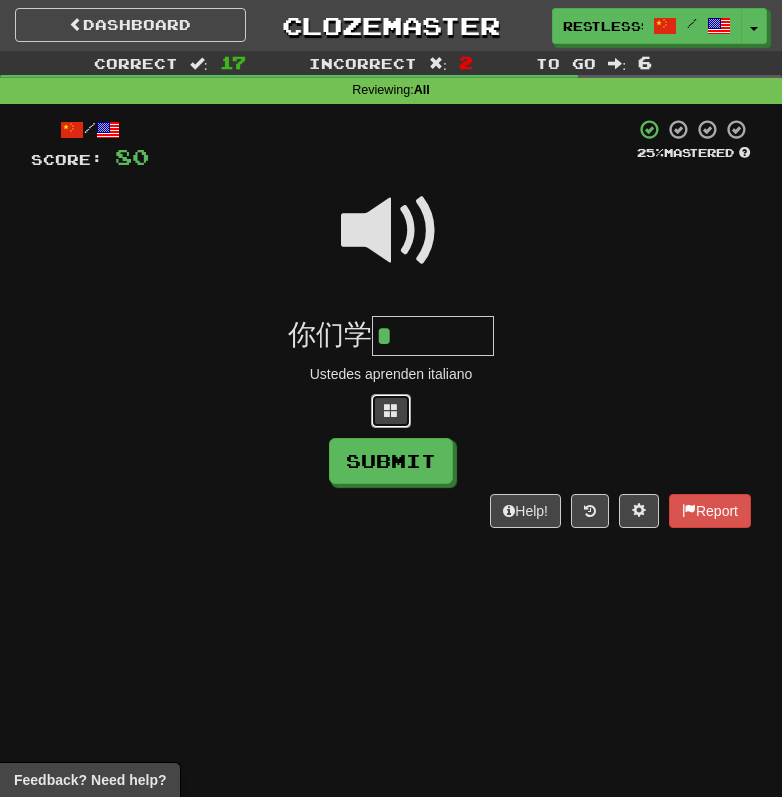 click at bounding box center (391, 410) 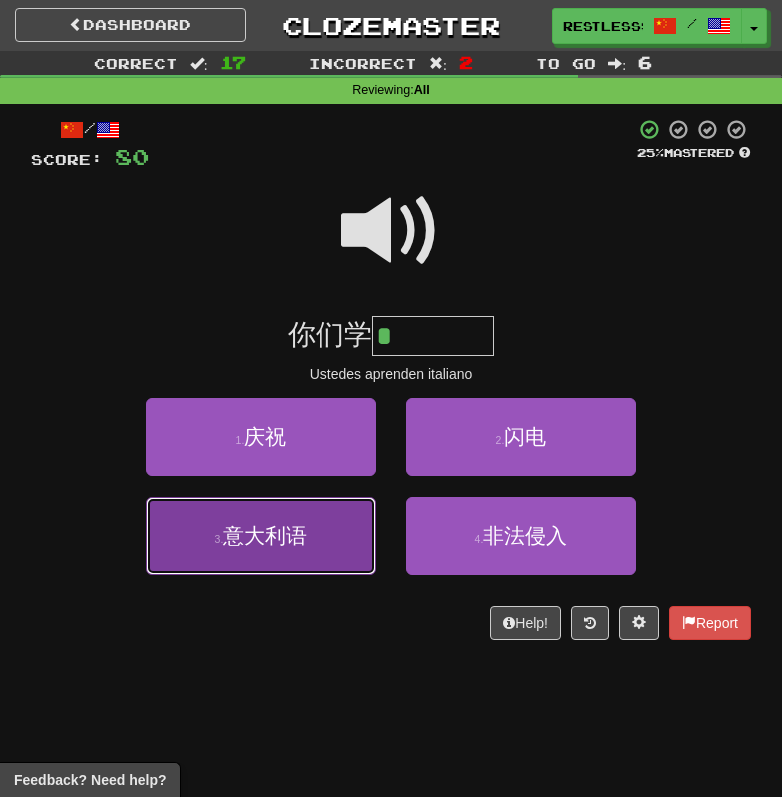 click on "3 .  意大利语" at bounding box center (261, 536) 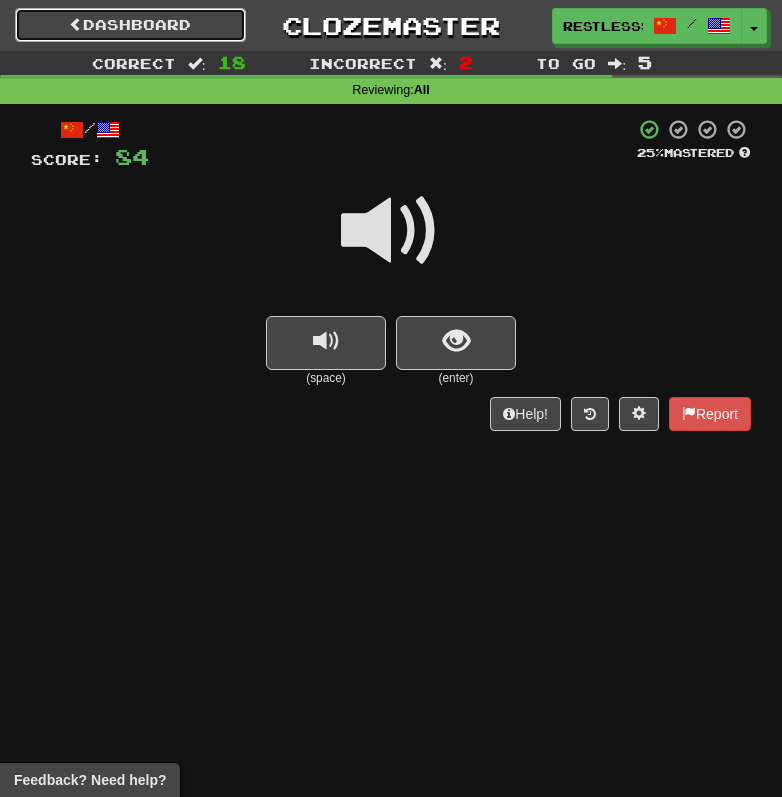 click on "Dashboard" at bounding box center (130, 25) 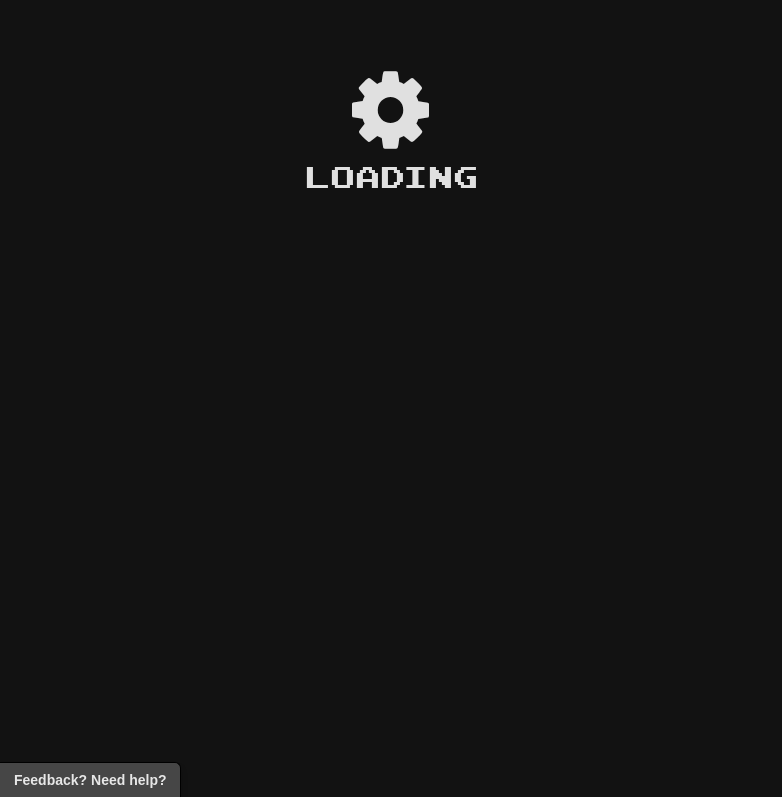 scroll, scrollTop: 0, scrollLeft: 0, axis: both 